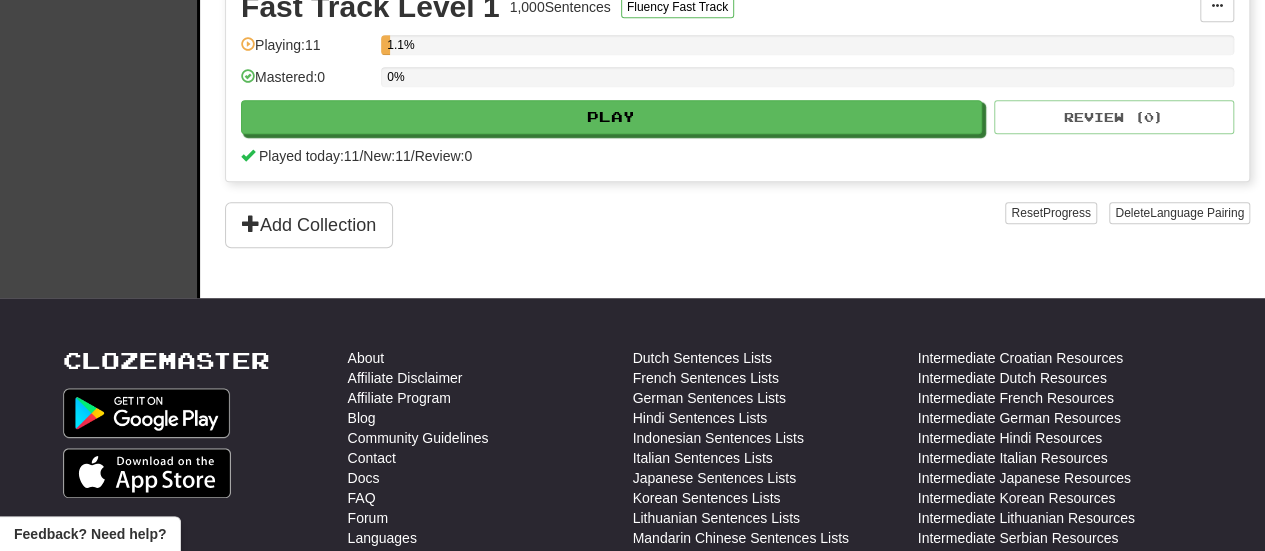 scroll, scrollTop: 612, scrollLeft: 0, axis: vertical 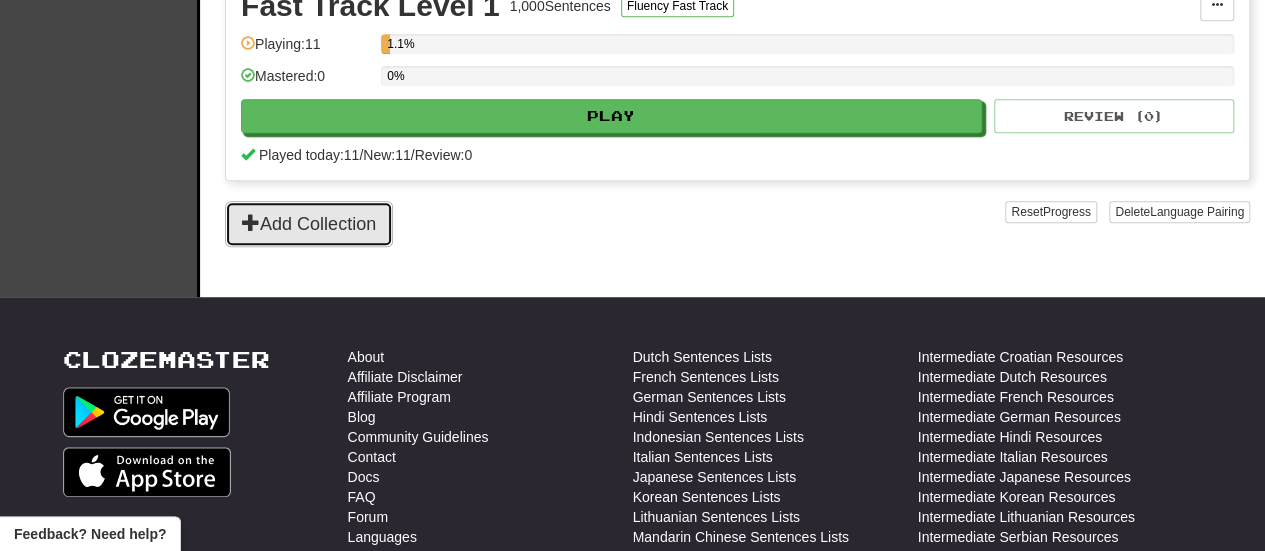 click on "Add Collection" at bounding box center (309, 224) 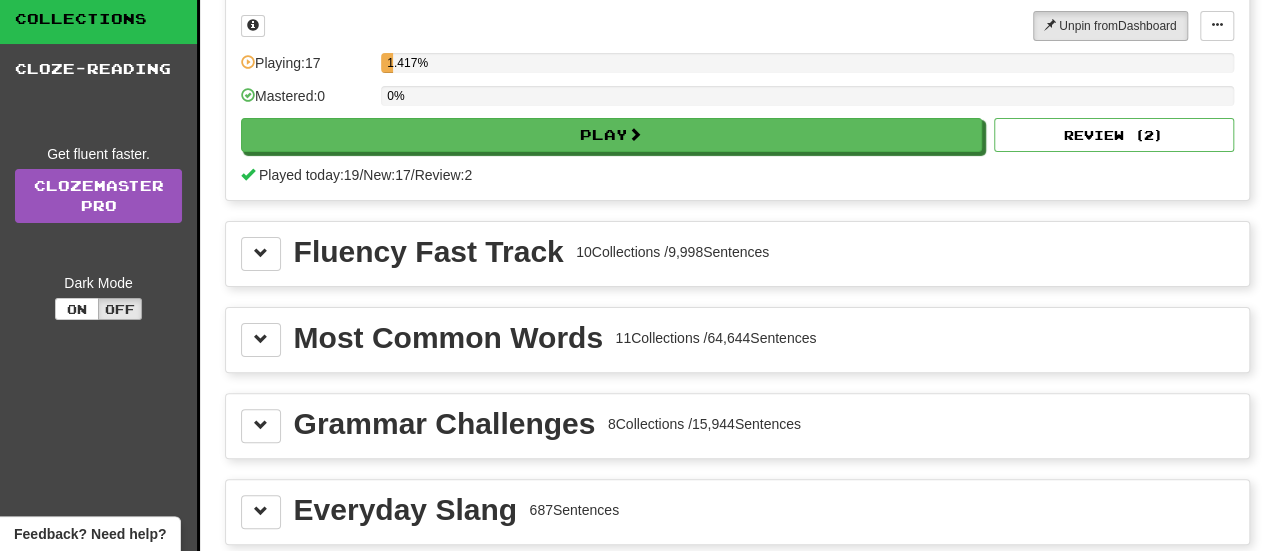 scroll, scrollTop: 116, scrollLeft: 0, axis: vertical 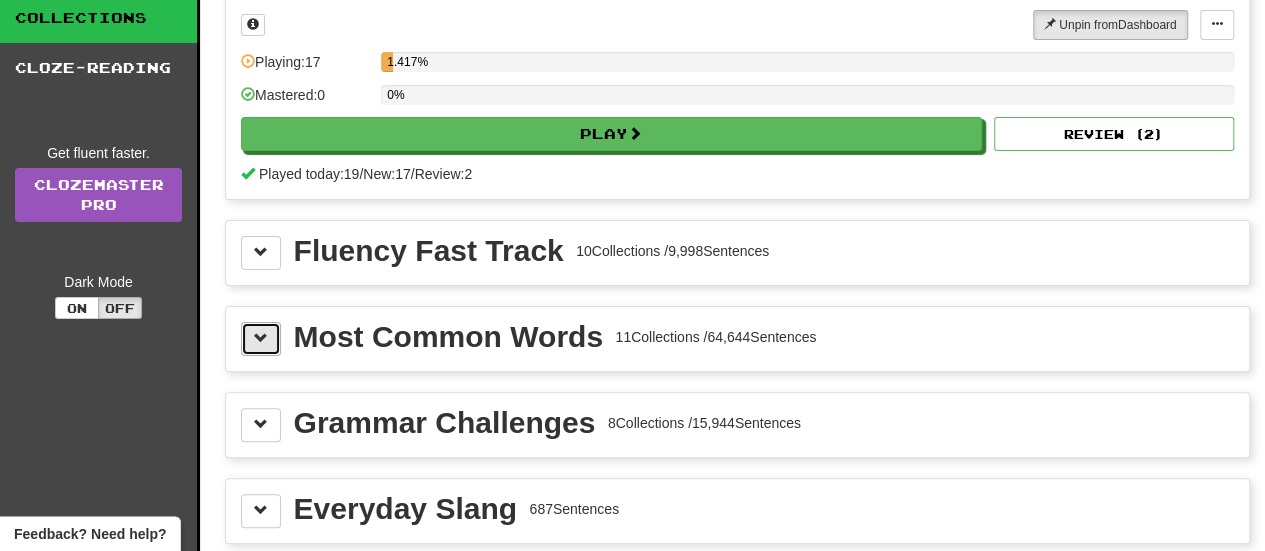 click at bounding box center [261, 339] 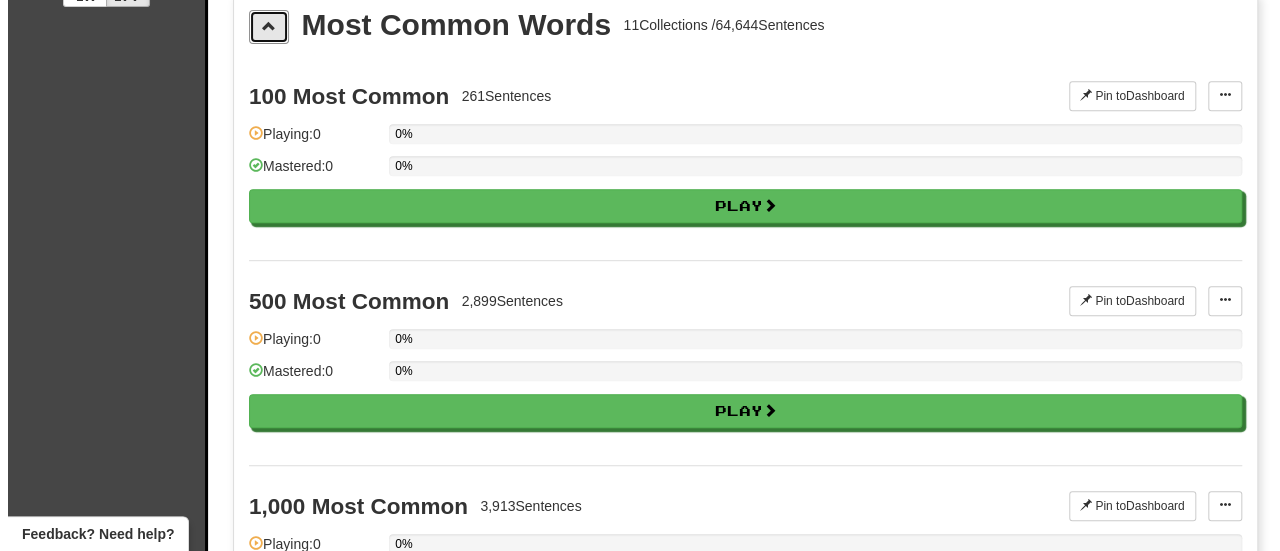 scroll, scrollTop: 388, scrollLeft: 0, axis: vertical 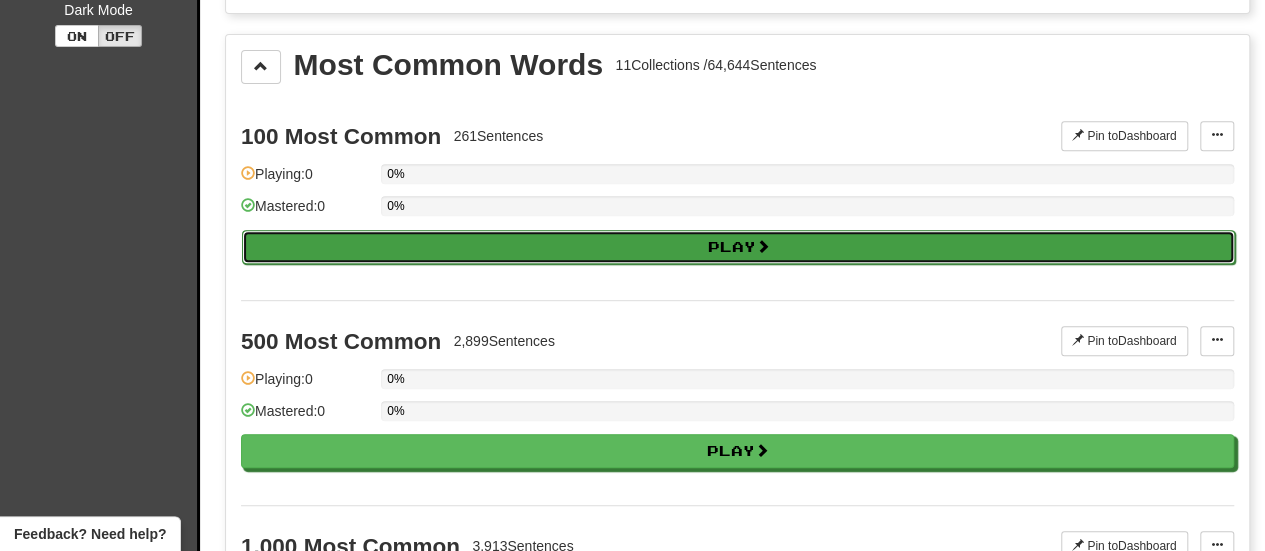 click on "Play" at bounding box center (738, 247) 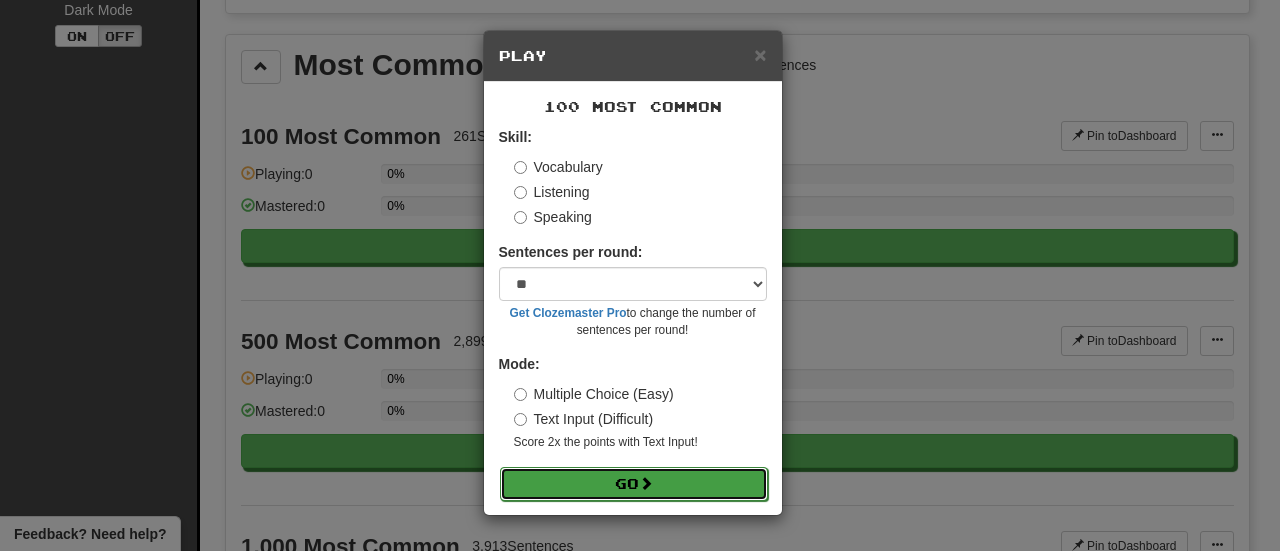 click on "Go" at bounding box center [634, 484] 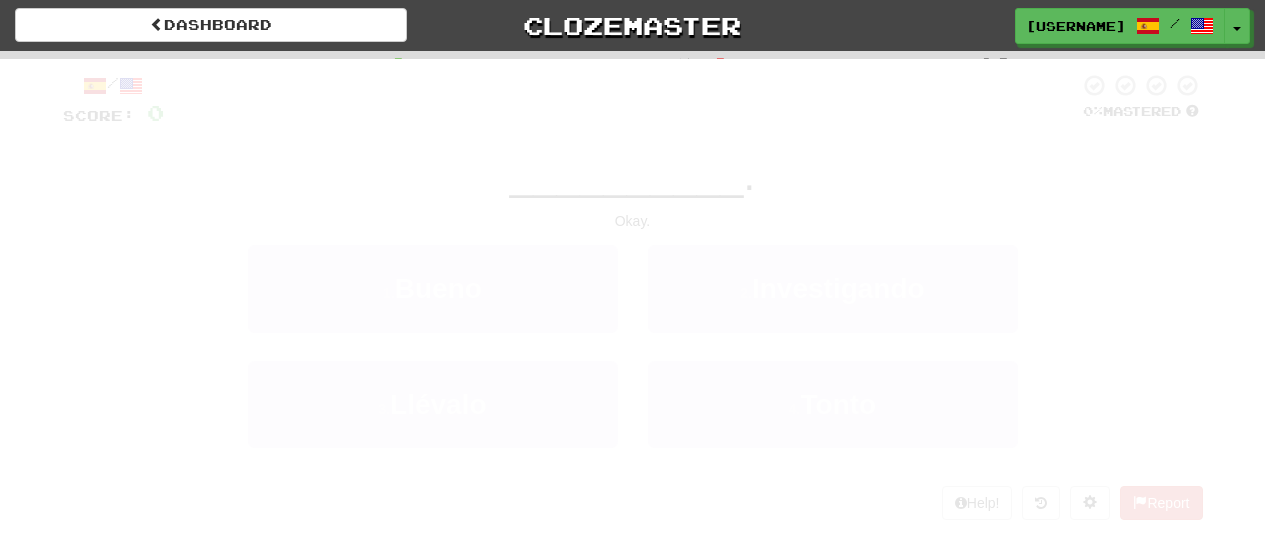 scroll, scrollTop: 0, scrollLeft: 0, axis: both 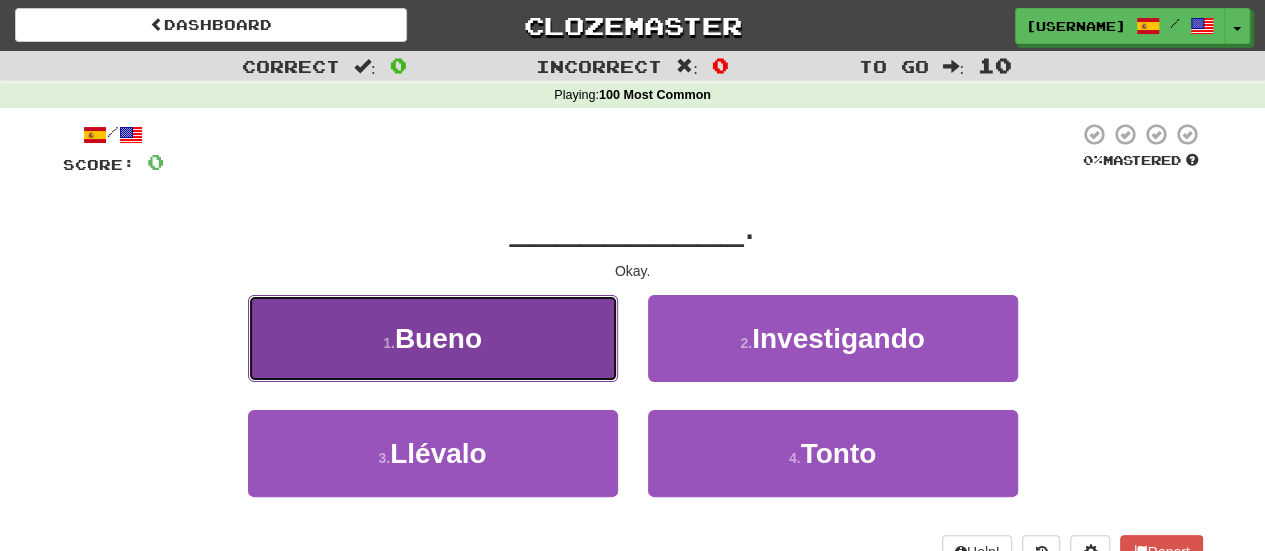 click on "1 .  [PERSON]" at bounding box center (433, 338) 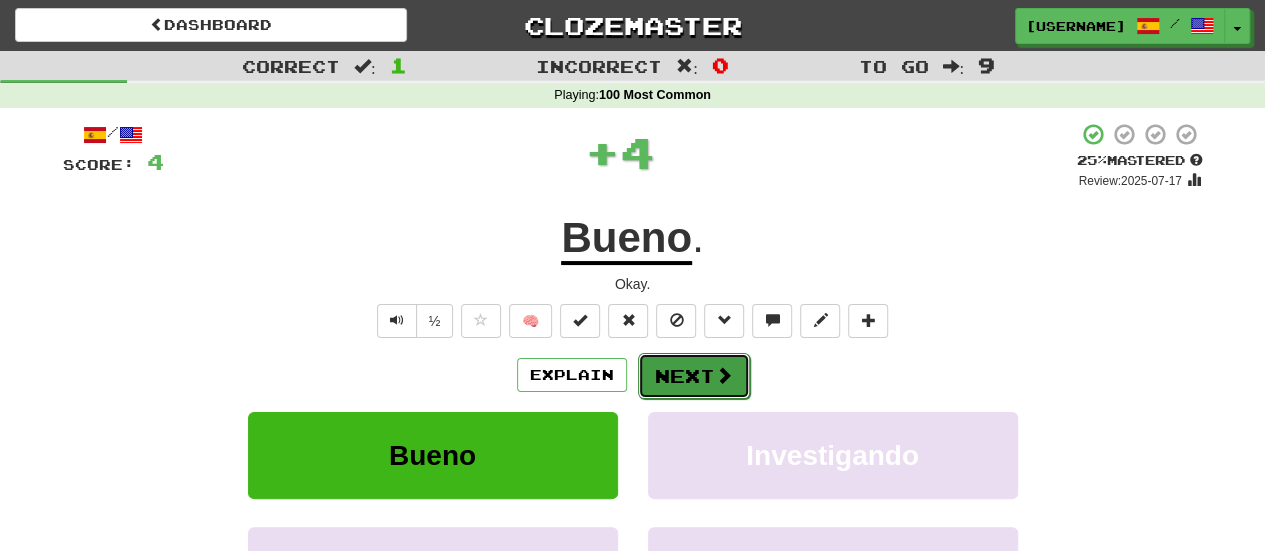 click on "Next" at bounding box center (694, 376) 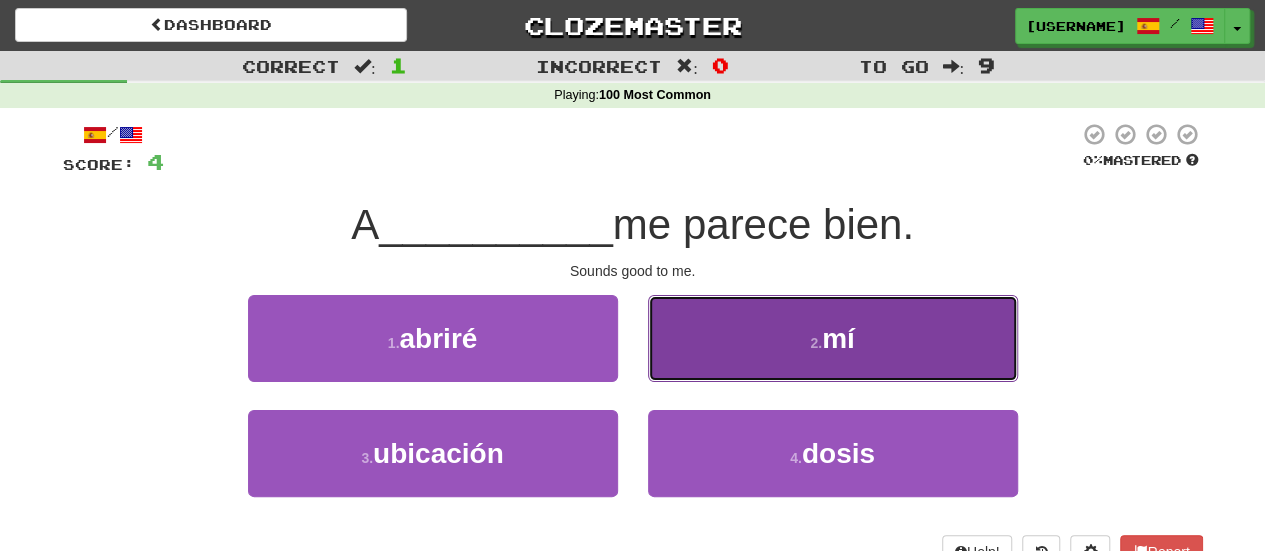 click on "2 .  mí" at bounding box center [833, 338] 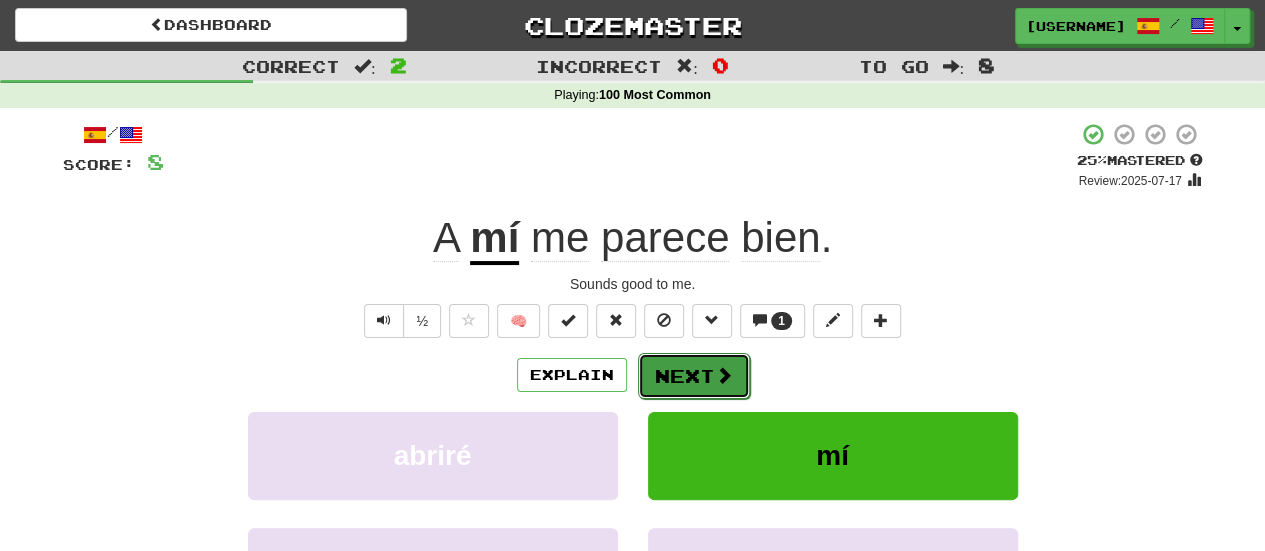click on "Next" at bounding box center (694, 376) 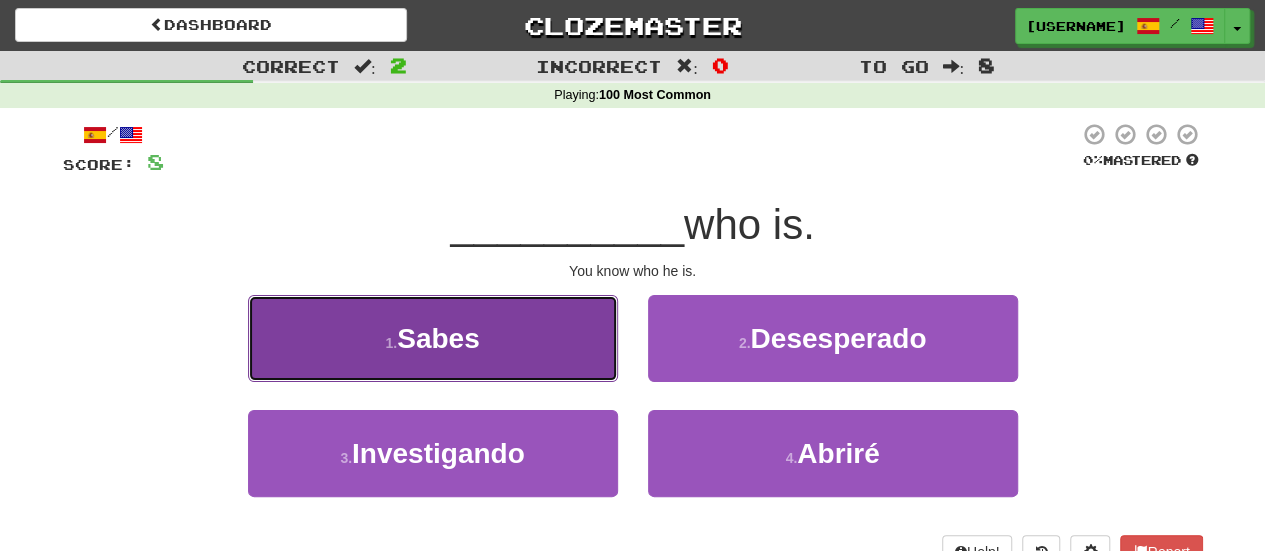 click on "1 .  Sabes" at bounding box center [433, 338] 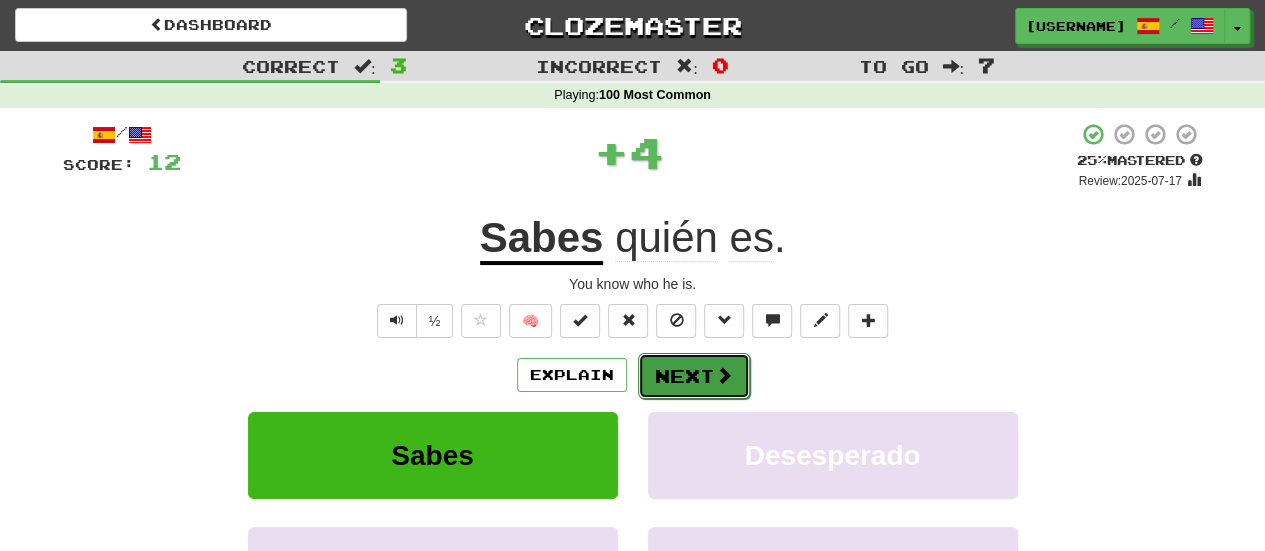 click on "Next" at bounding box center [694, 376] 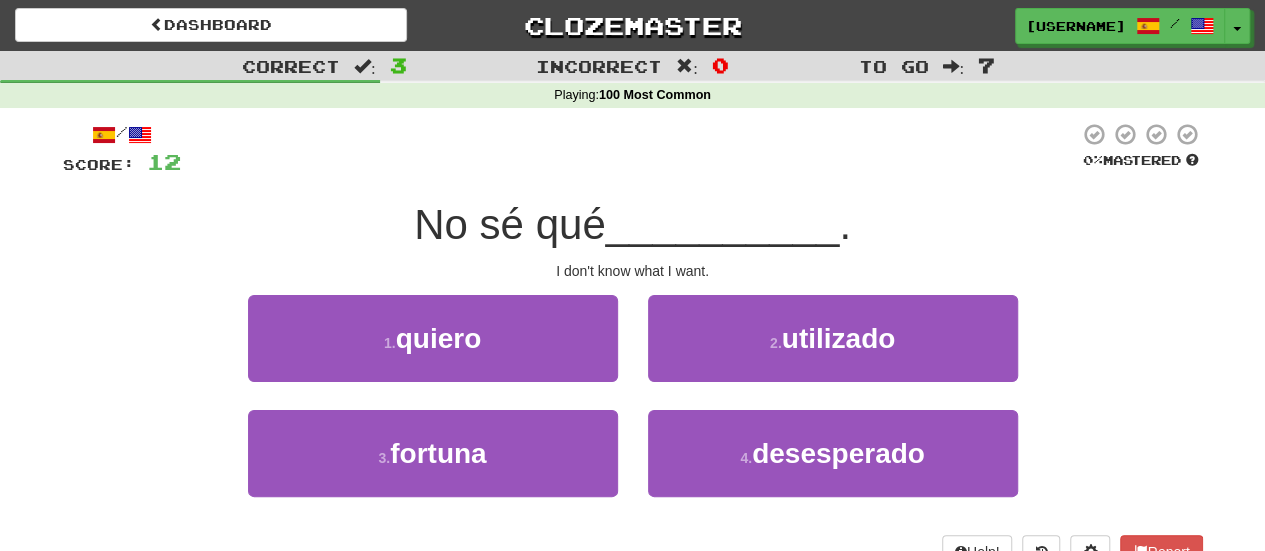 click on "1 .  quiero" at bounding box center (433, 352) 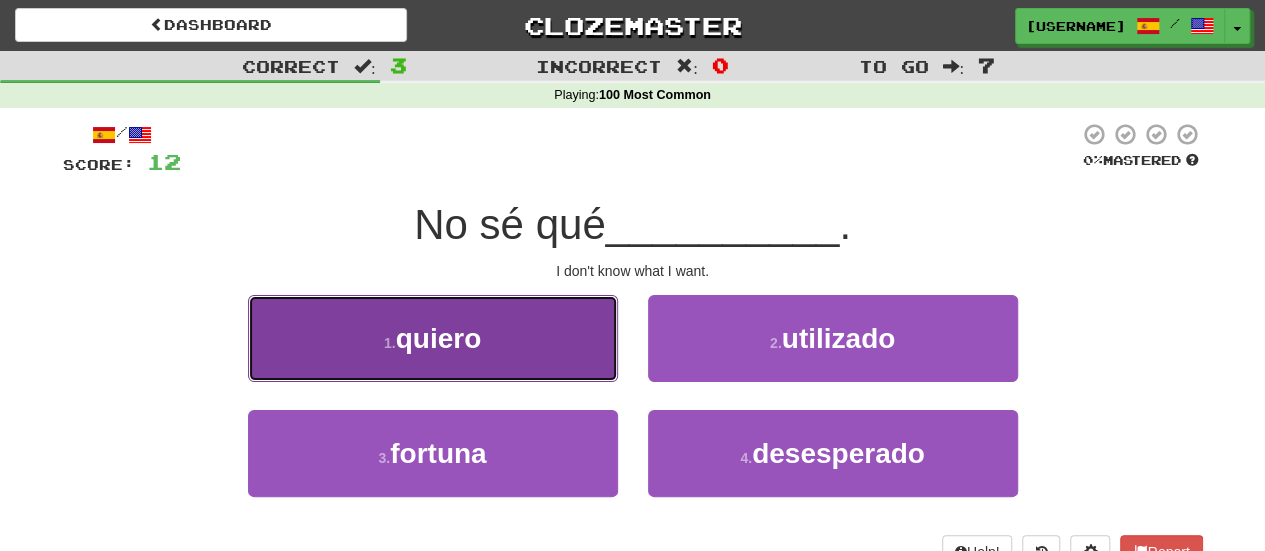 click on "quiero" at bounding box center [439, 338] 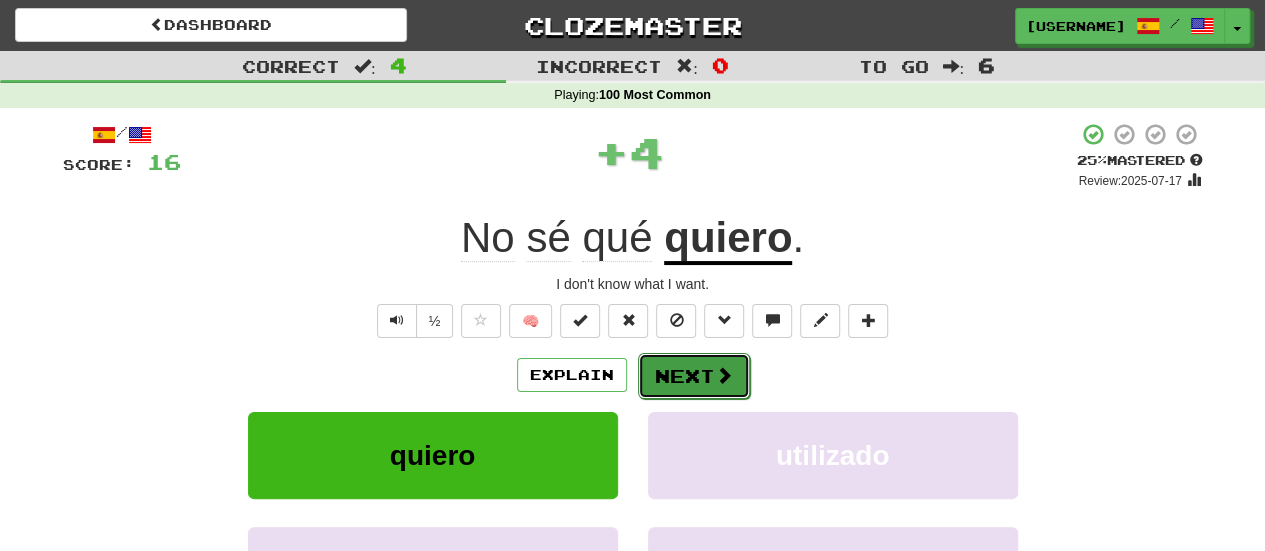click on "Next" at bounding box center (694, 376) 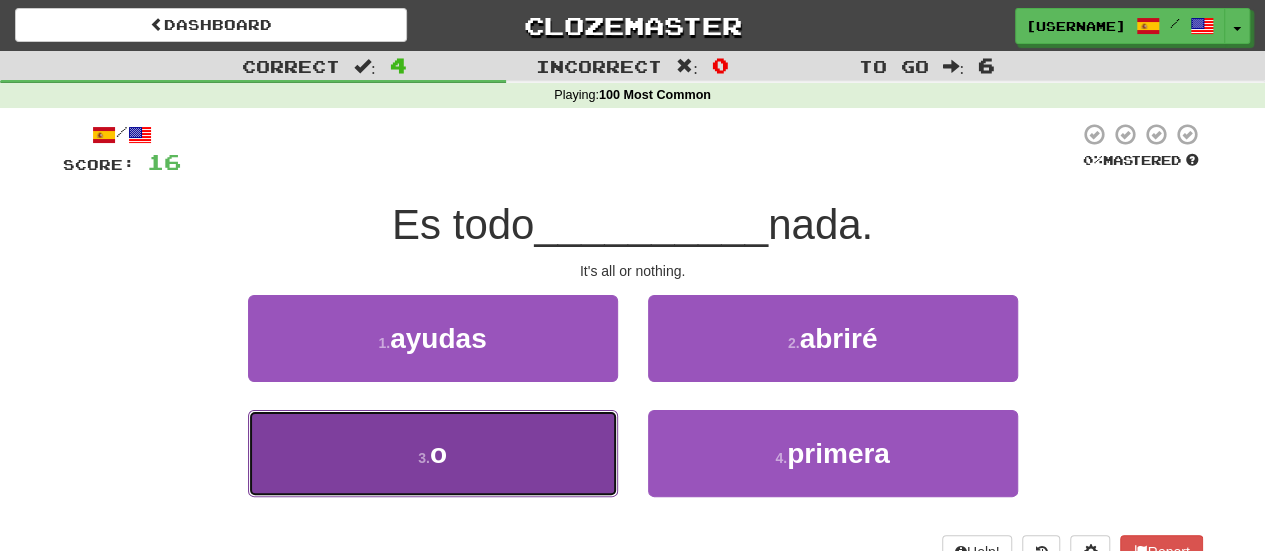 click on "3 .  o" at bounding box center (433, 453) 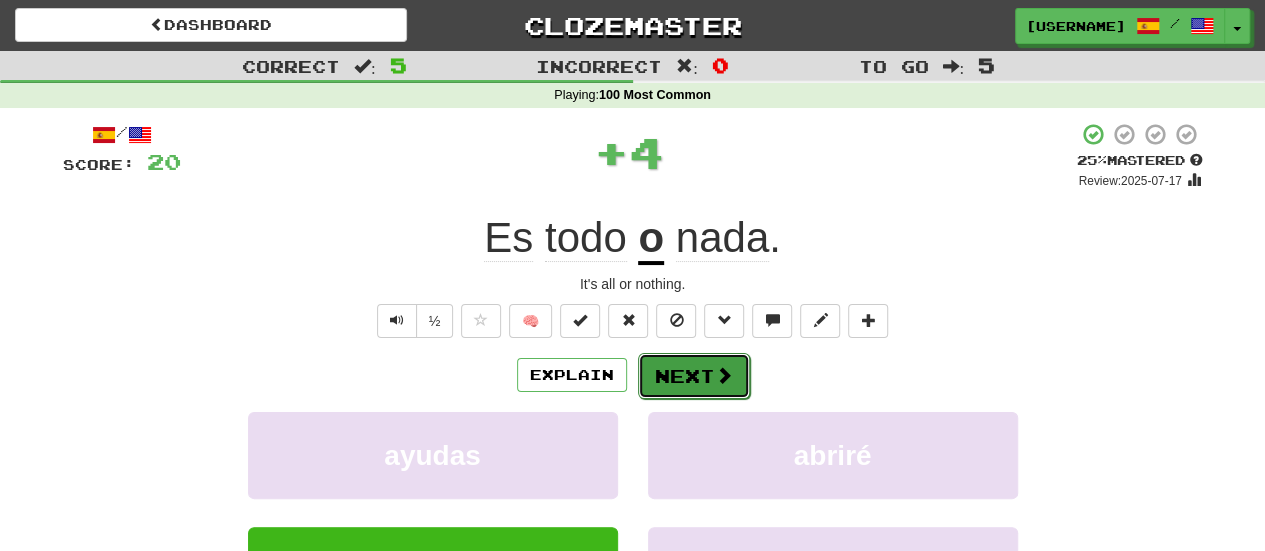 click on "Next" at bounding box center (694, 376) 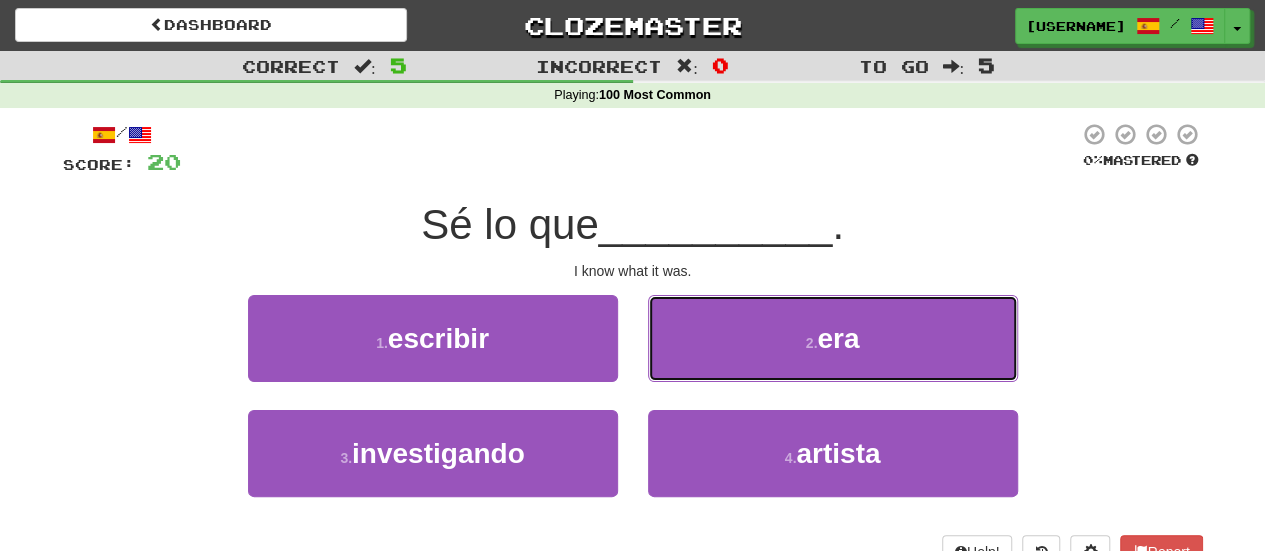 click on "2 .  era" at bounding box center [833, 338] 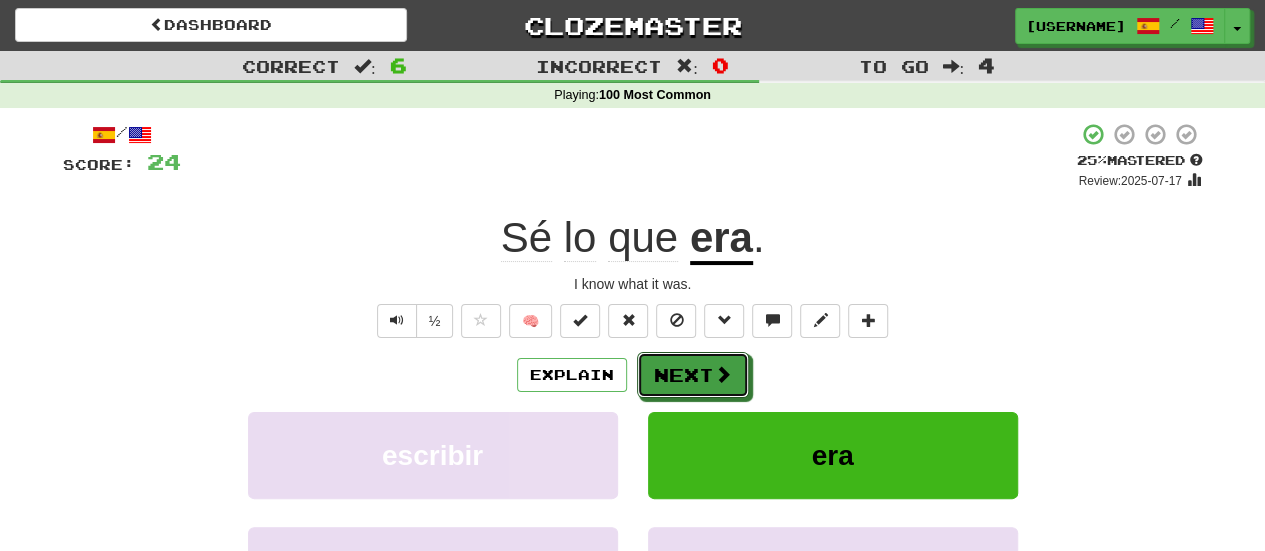 click on "Next" at bounding box center [693, 375] 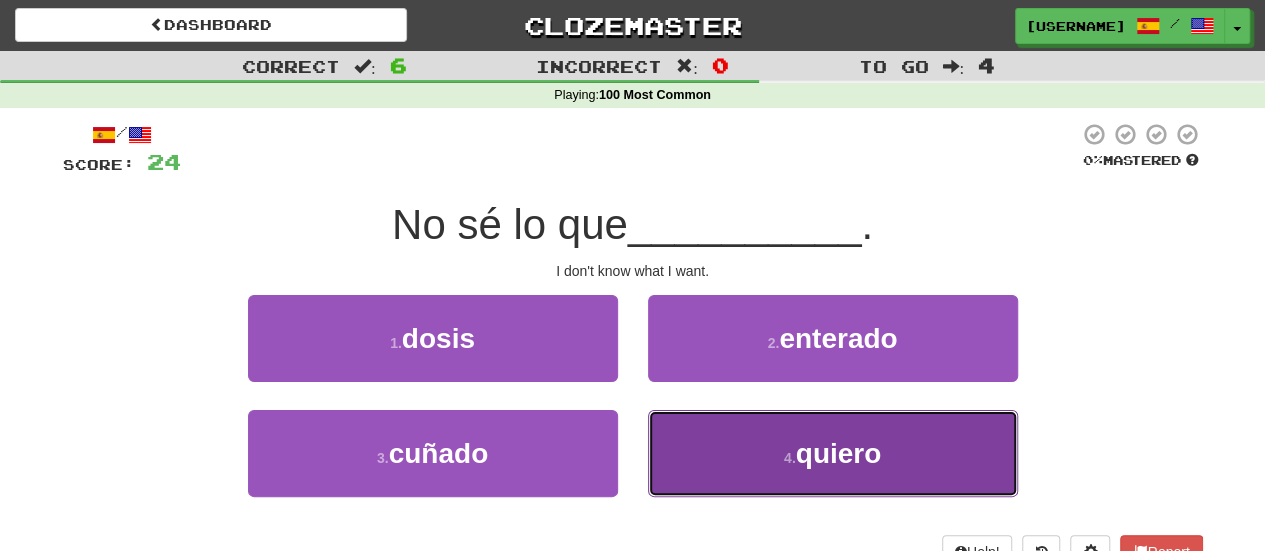 click on "4 .  quiero" at bounding box center (833, 453) 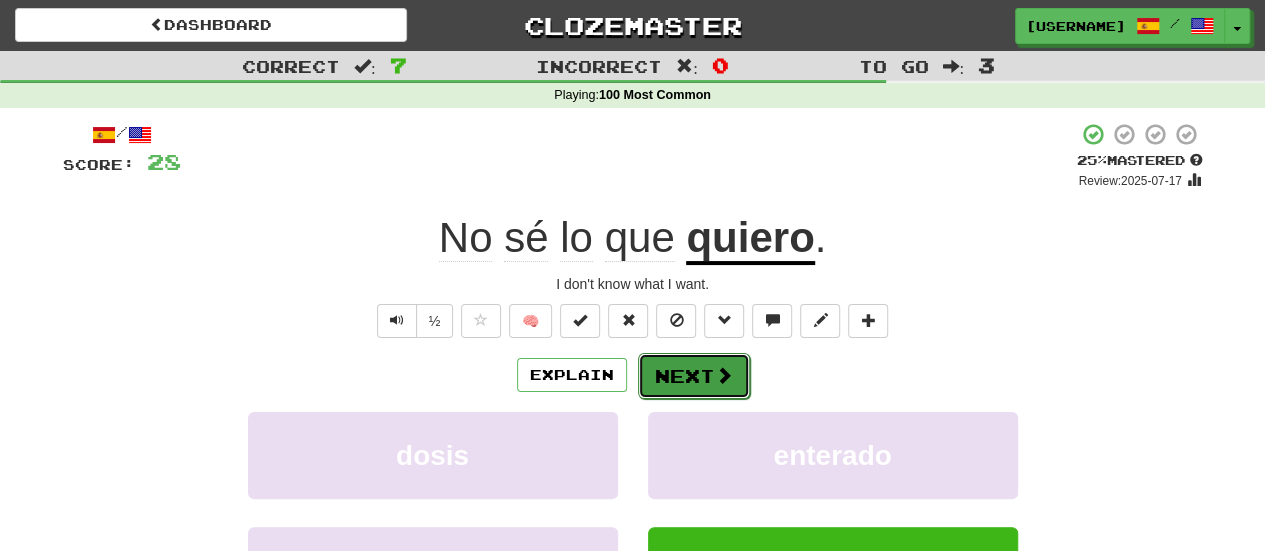click on "Next" at bounding box center [694, 376] 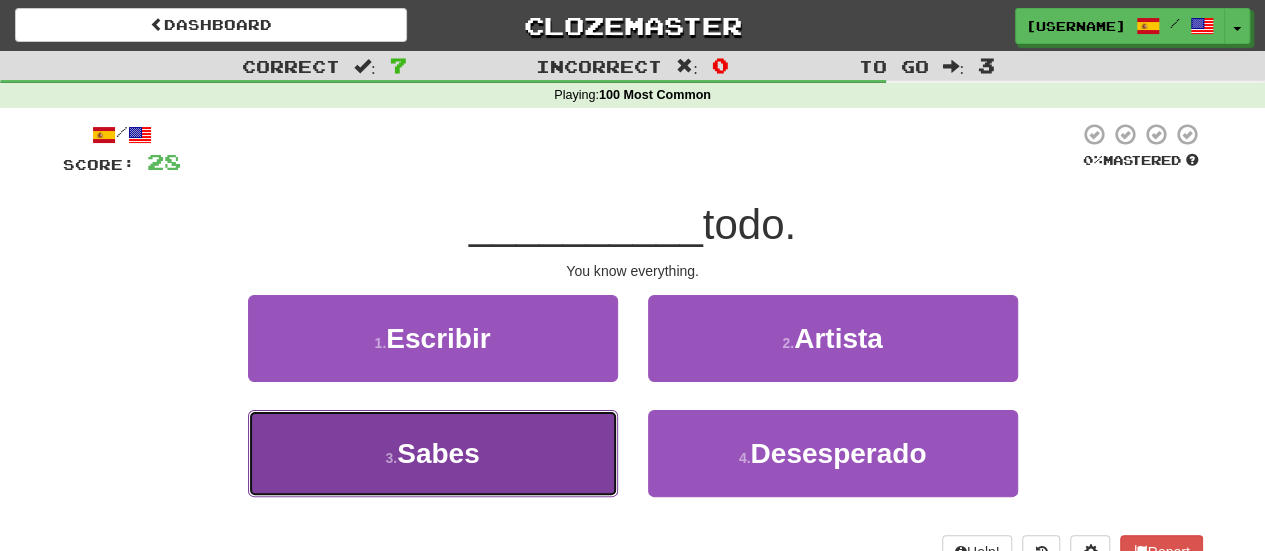 click on "Sabes" at bounding box center [438, 453] 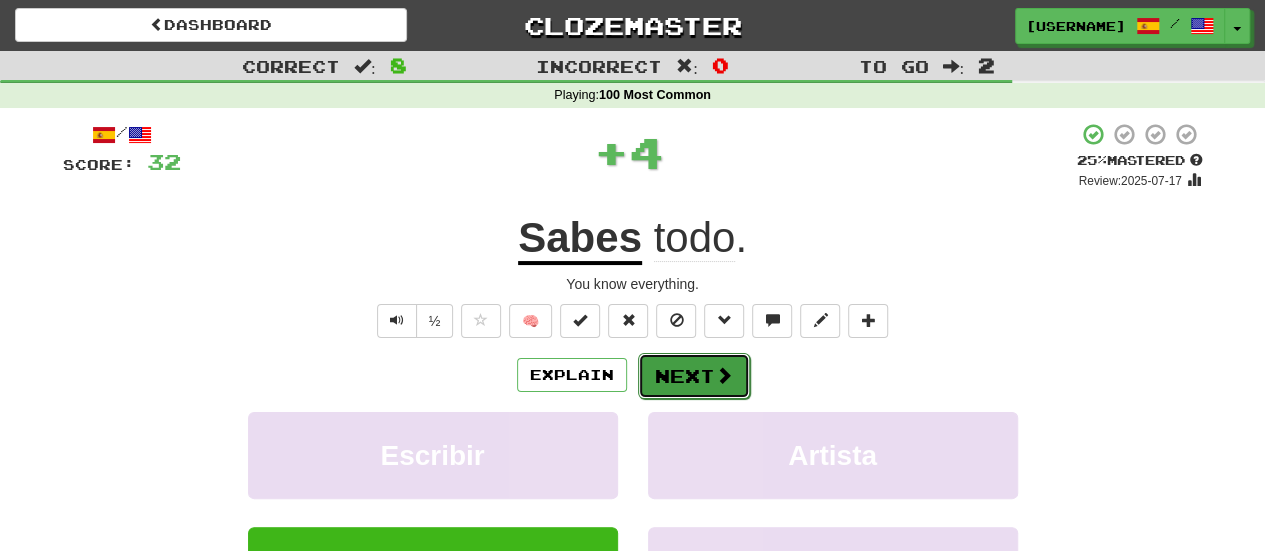 click on "Next" at bounding box center (694, 376) 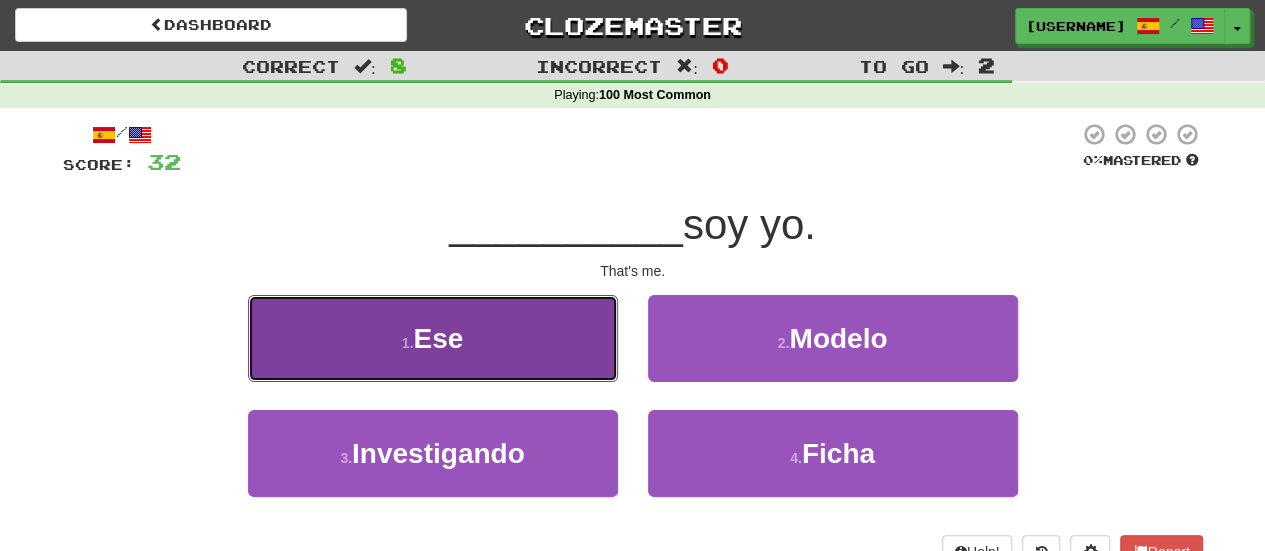 click on "1 .  [PERSON]" at bounding box center [433, 338] 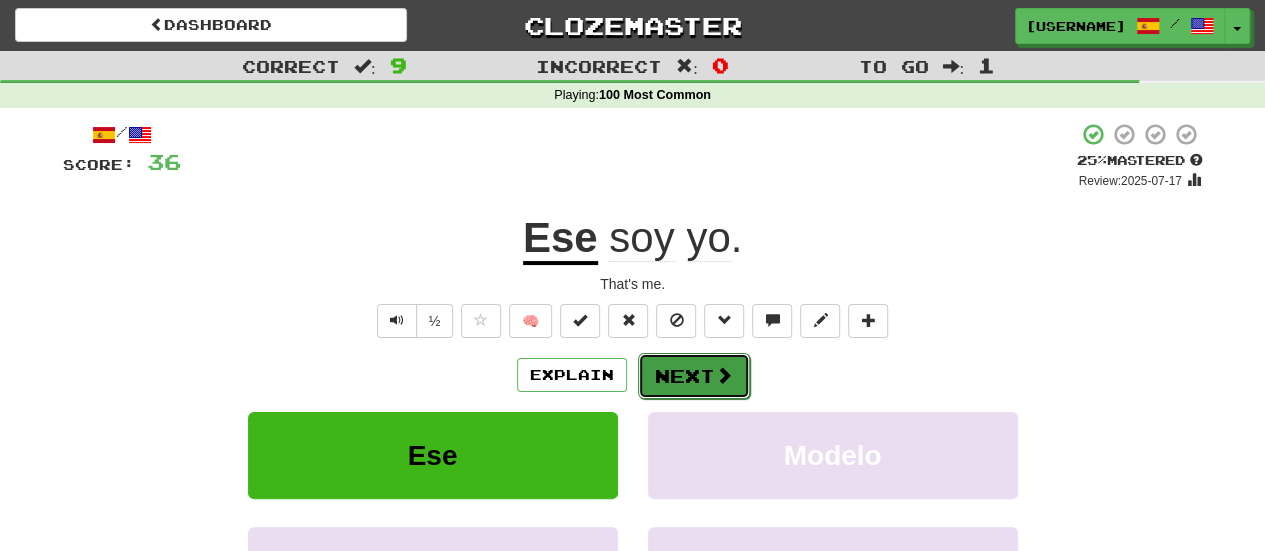 click on "Next" at bounding box center [694, 376] 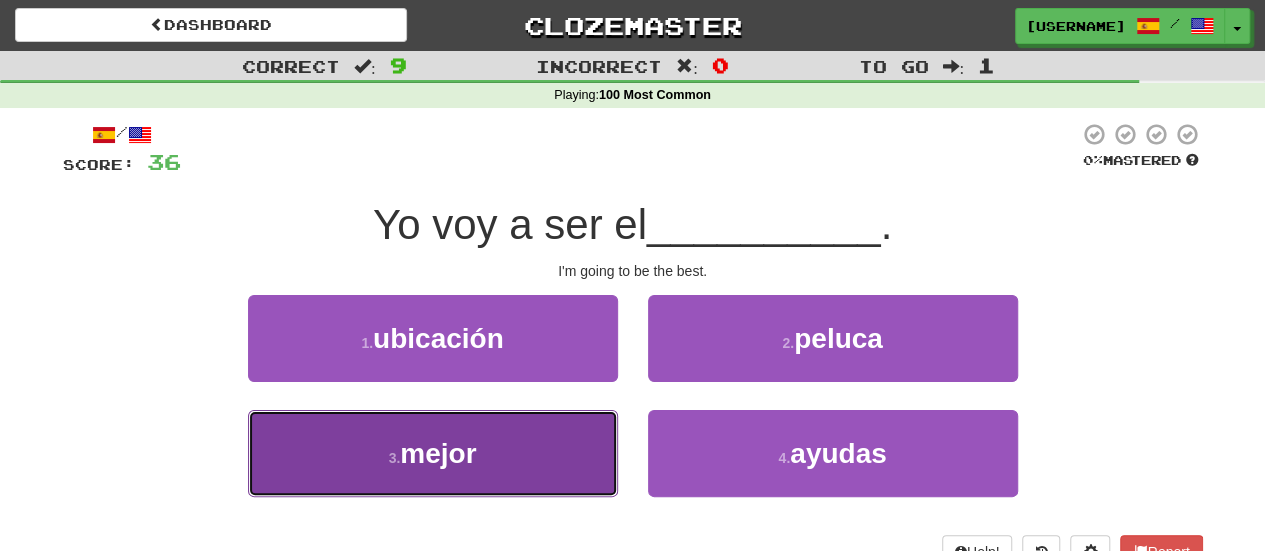click on "3 .  mejor" at bounding box center (433, 453) 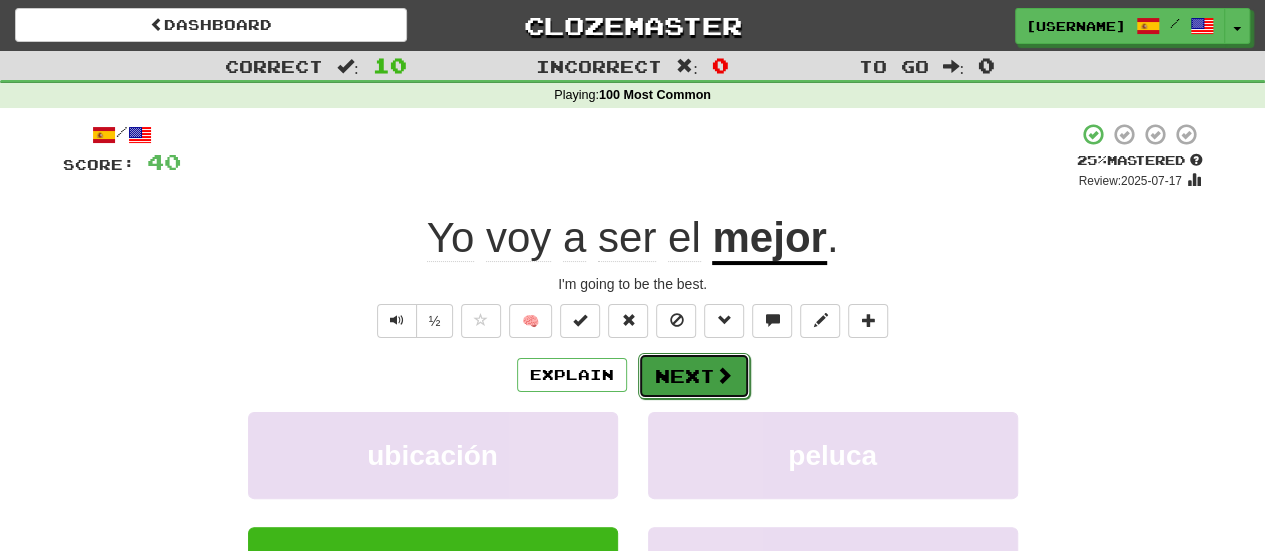 click on "Next" at bounding box center (694, 376) 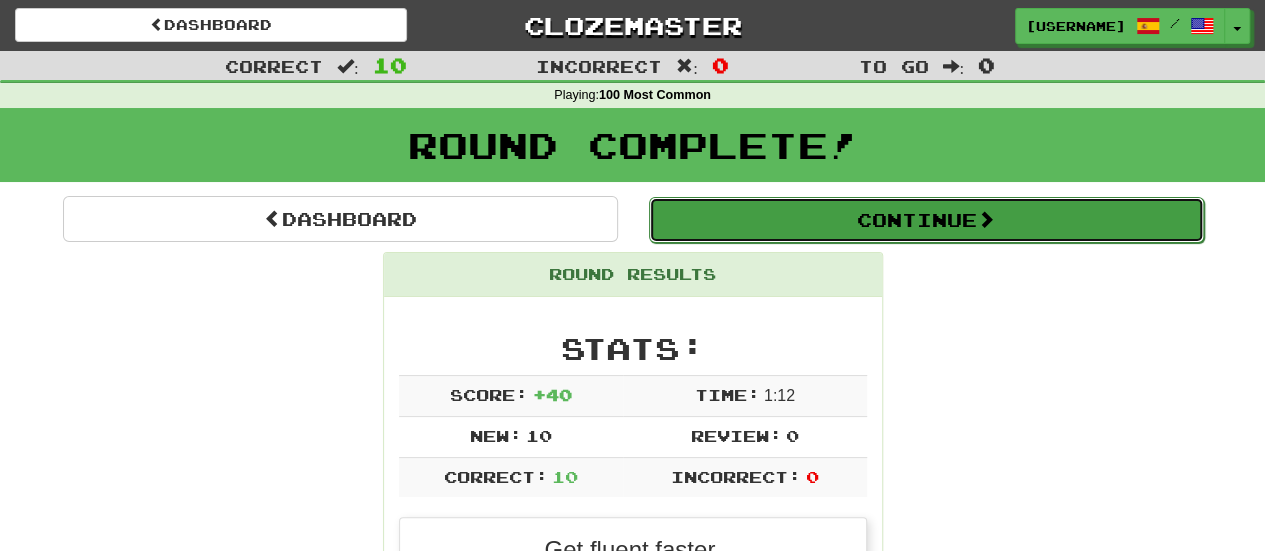 click on "Continue" at bounding box center [926, 220] 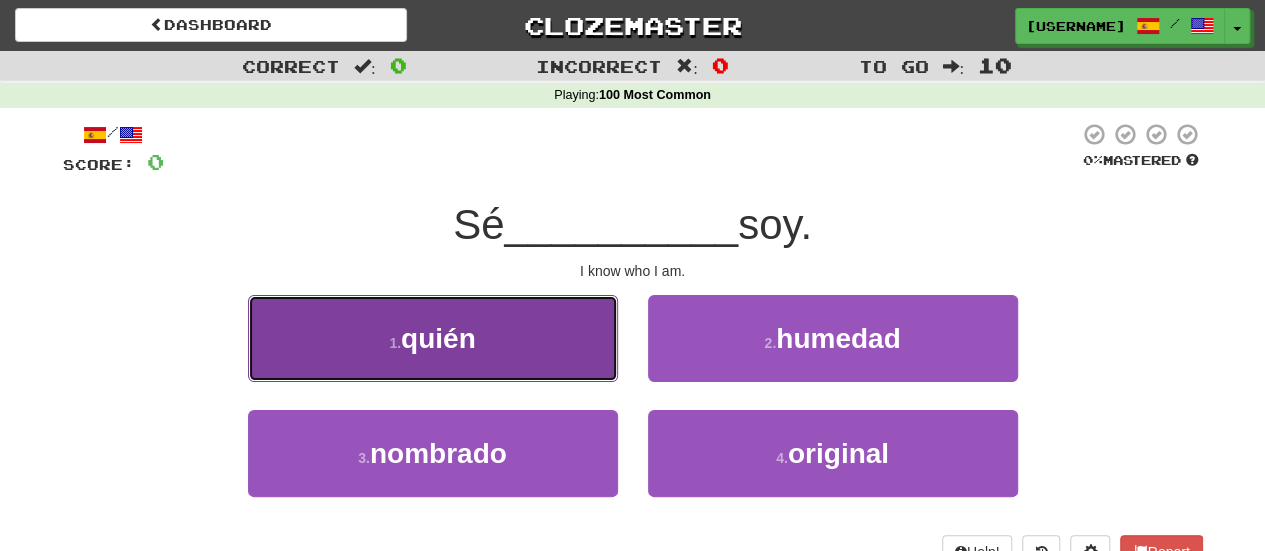 click on "1 .  quién" at bounding box center [433, 338] 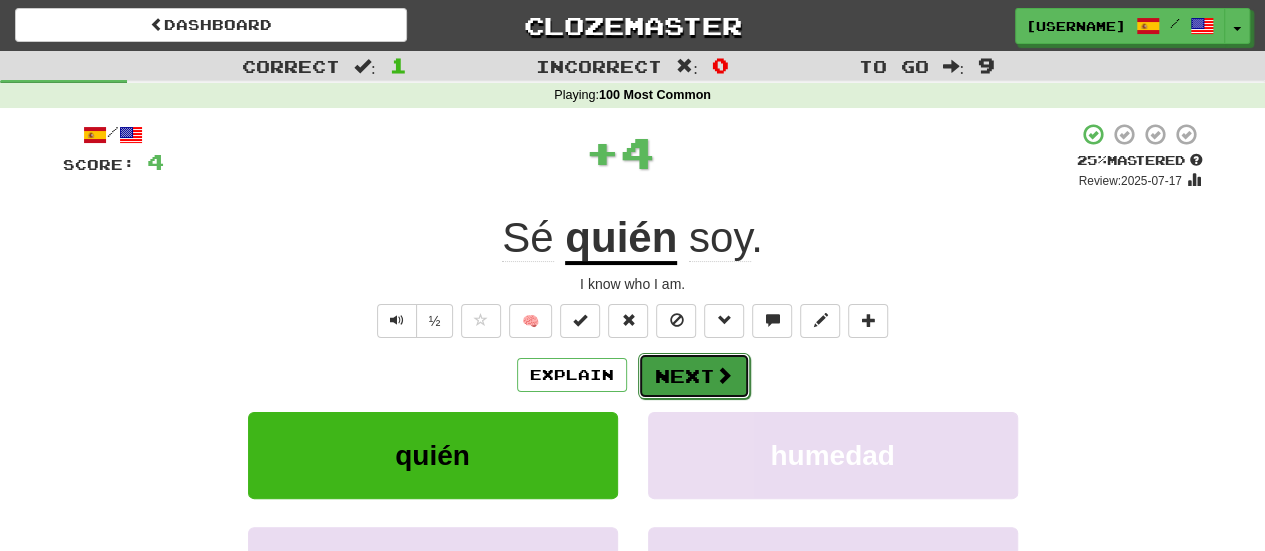 click on "Next" at bounding box center [694, 376] 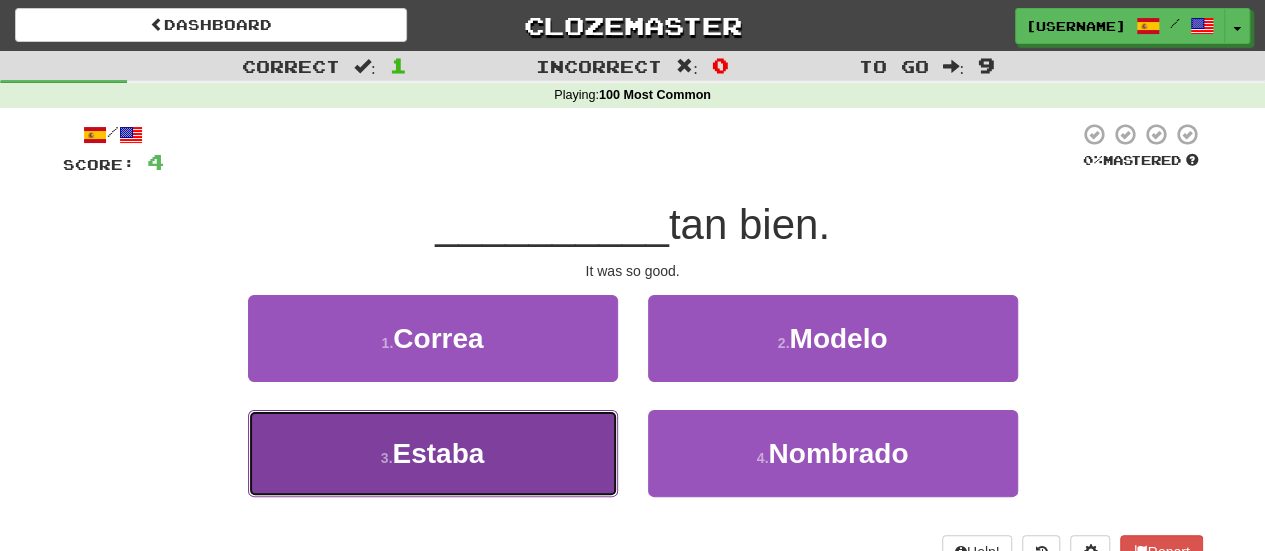 click on "Estaba" at bounding box center [438, 453] 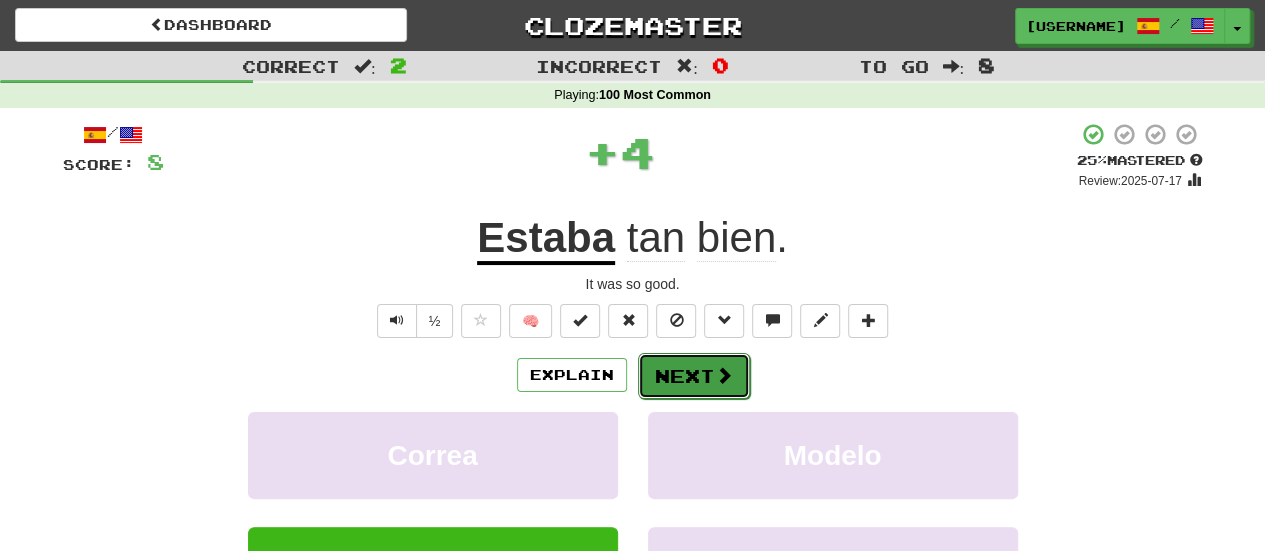 click on "Next" at bounding box center [694, 376] 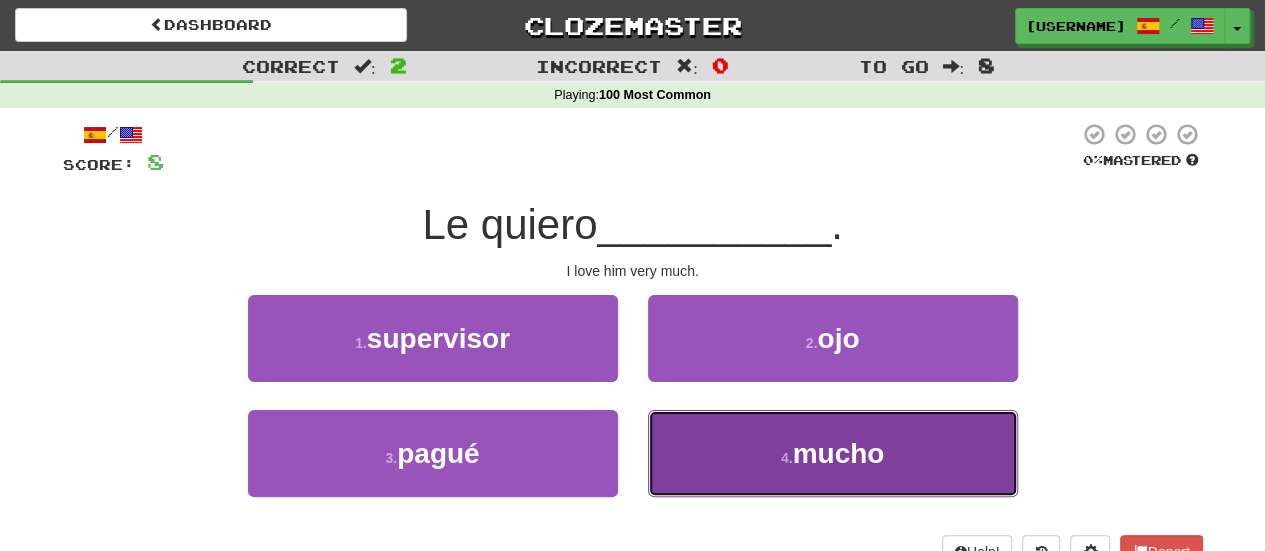 click on "4 .  mucho" at bounding box center (833, 453) 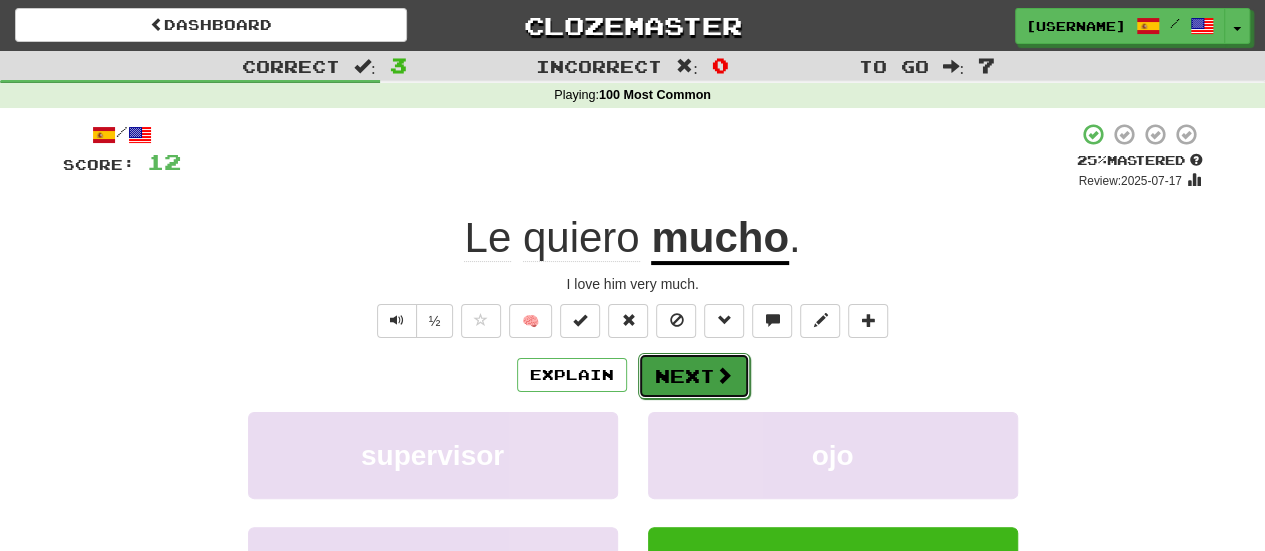 click on "Next" at bounding box center [694, 376] 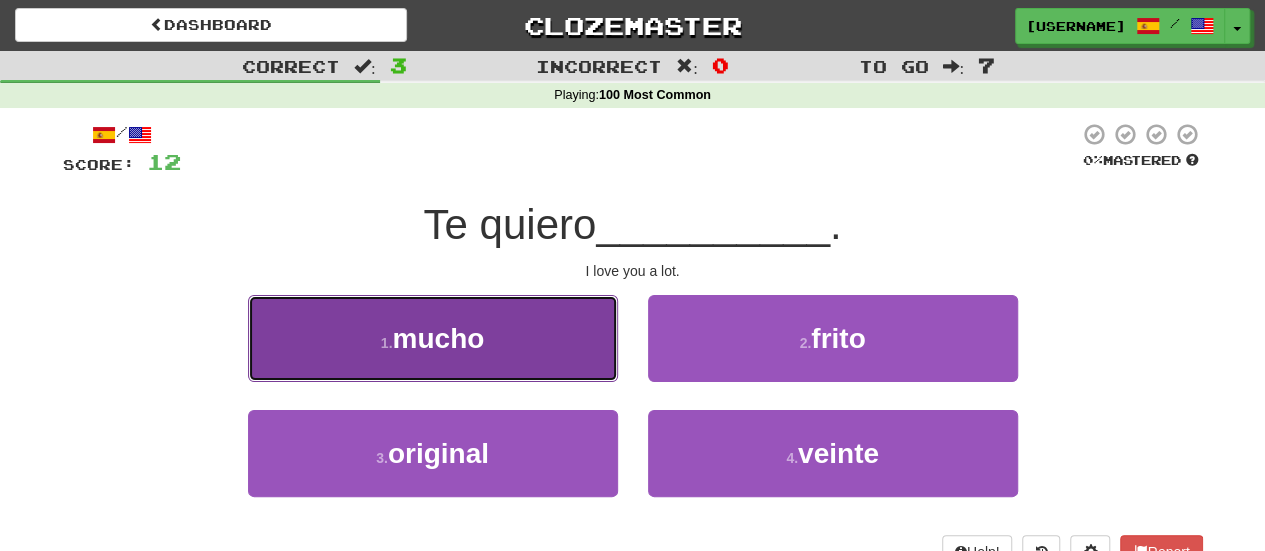 click on "1 .  [PERSON]" at bounding box center (433, 338) 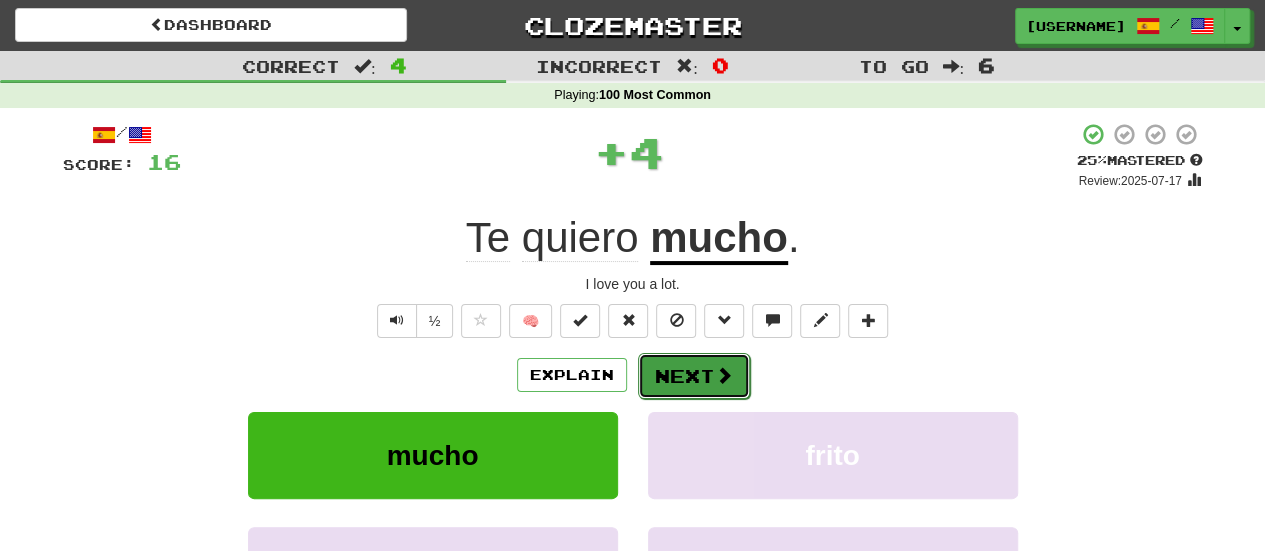 click on "Next" at bounding box center (694, 376) 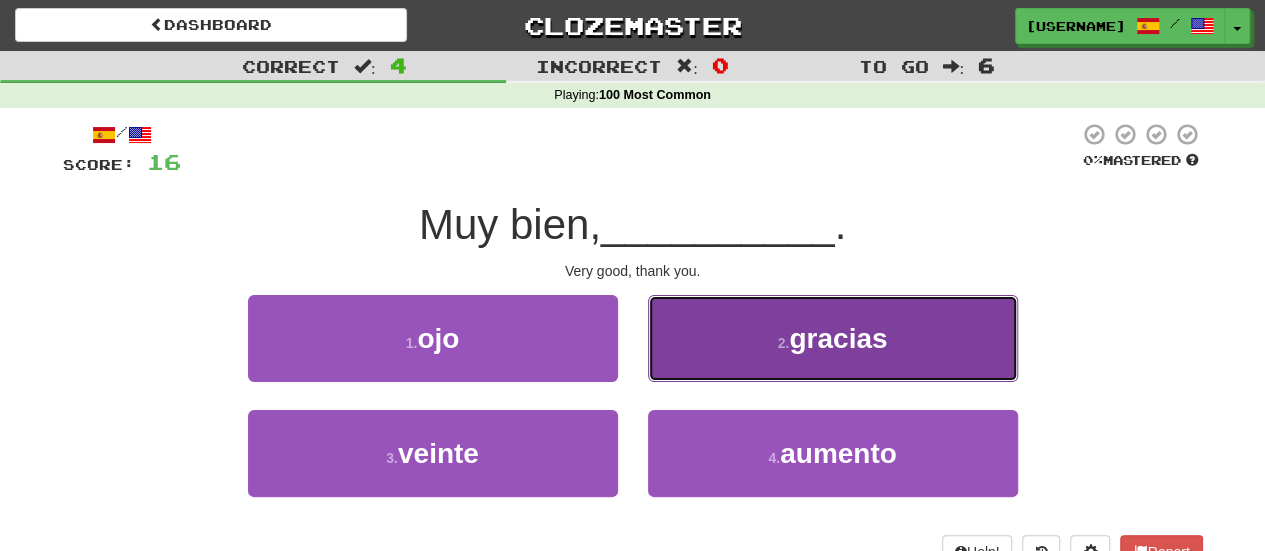 click on "2 .  gracias" at bounding box center (833, 338) 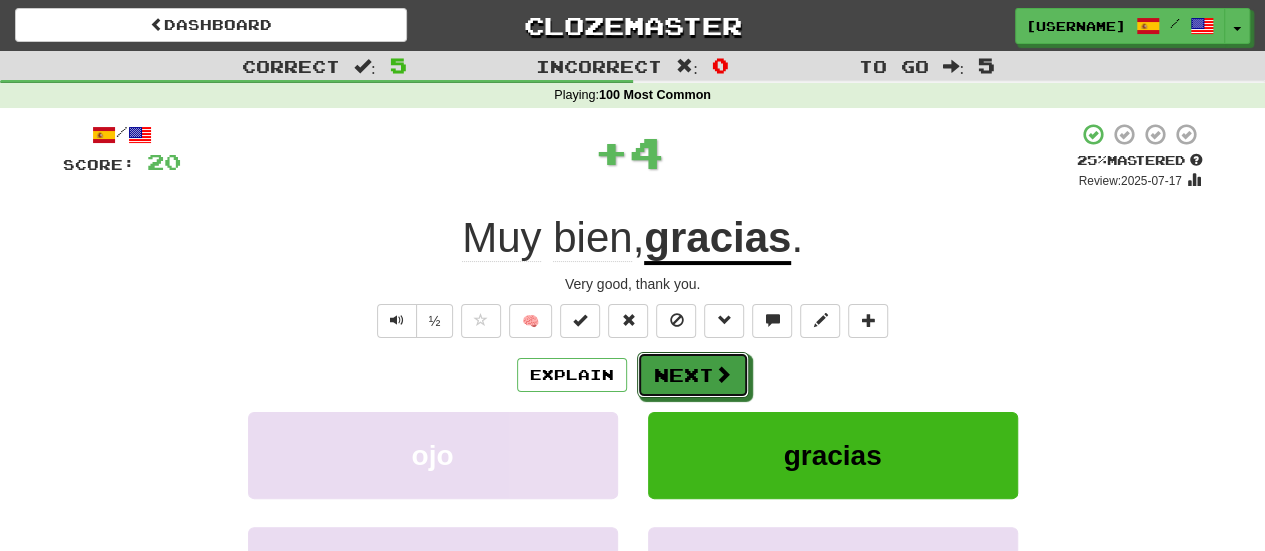 click on "Next" at bounding box center (693, 375) 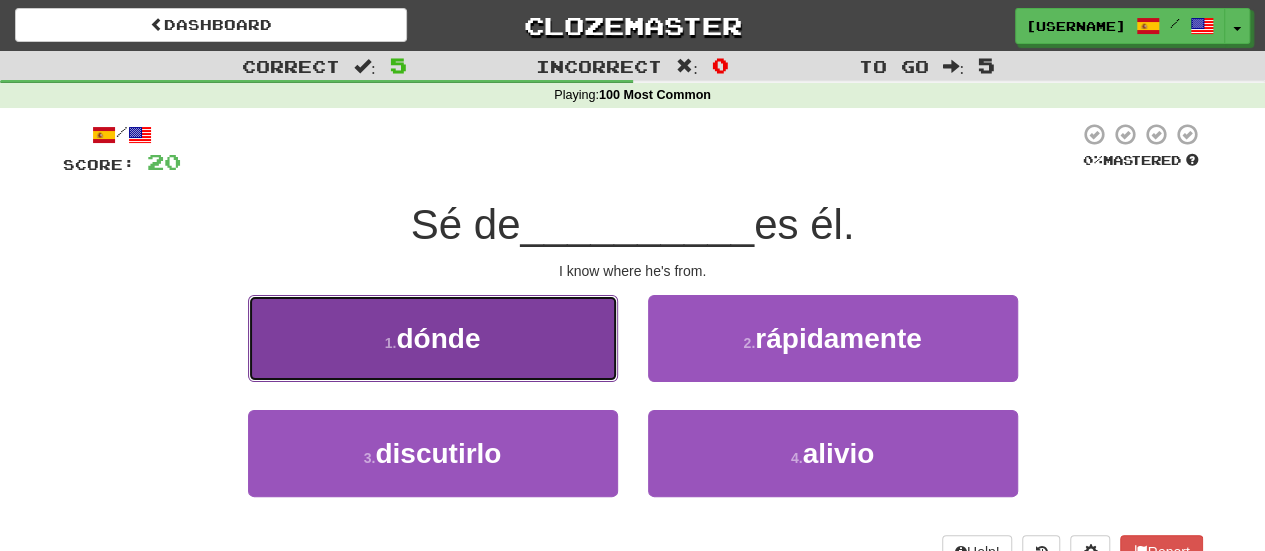 click on "1 .  [PERSON]" at bounding box center [433, 338] 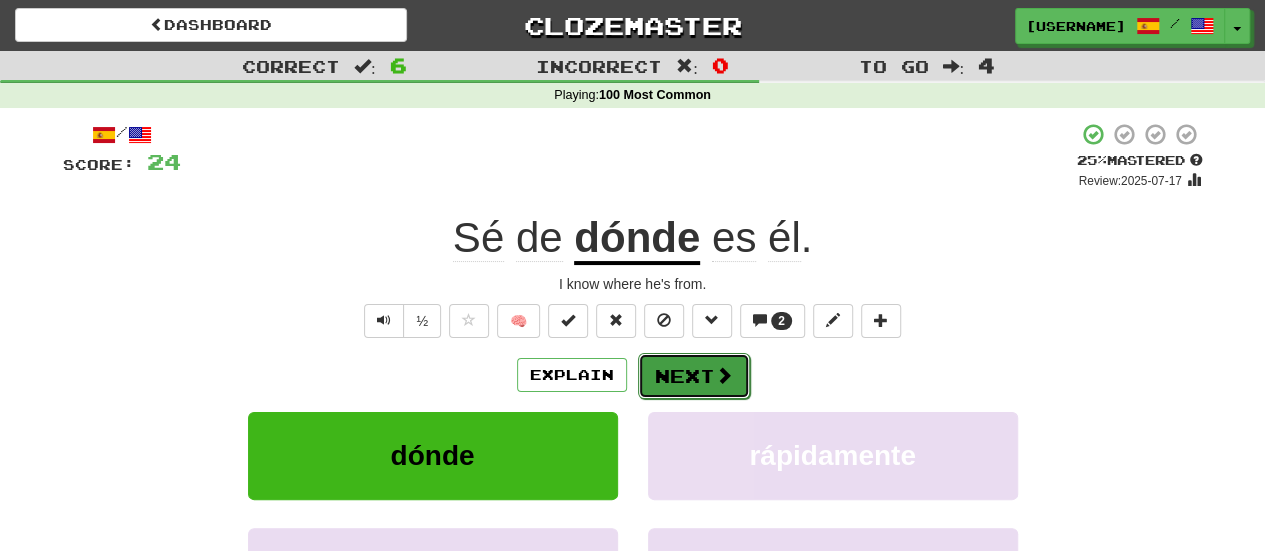 click on "Next" at bounding box center [694, 376] 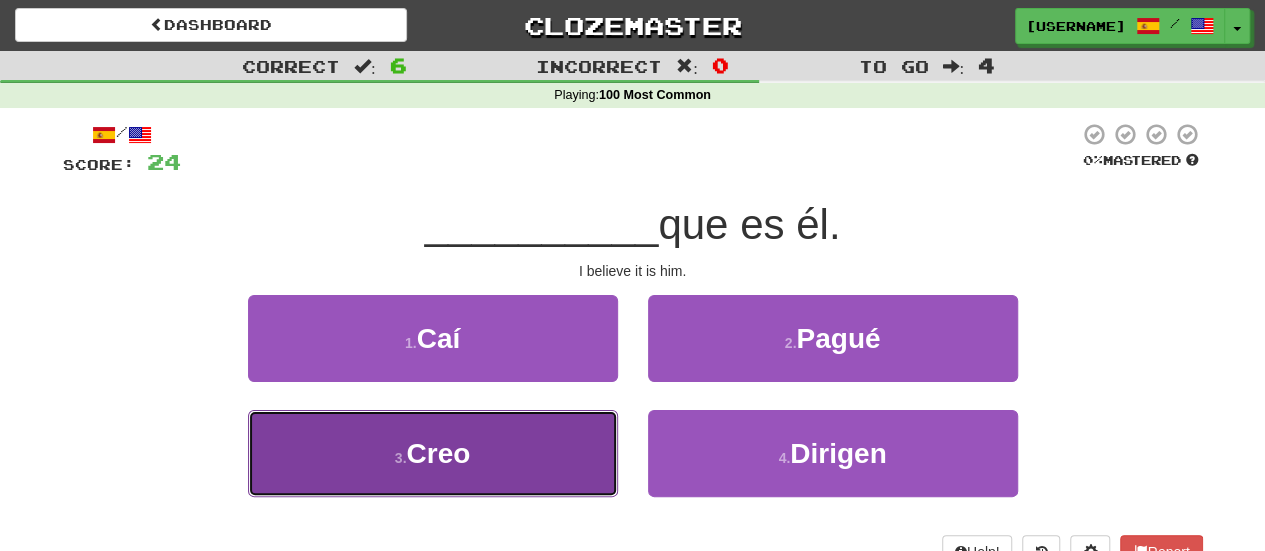 click on "3 .  Creo" at bounding box center [433, 453] 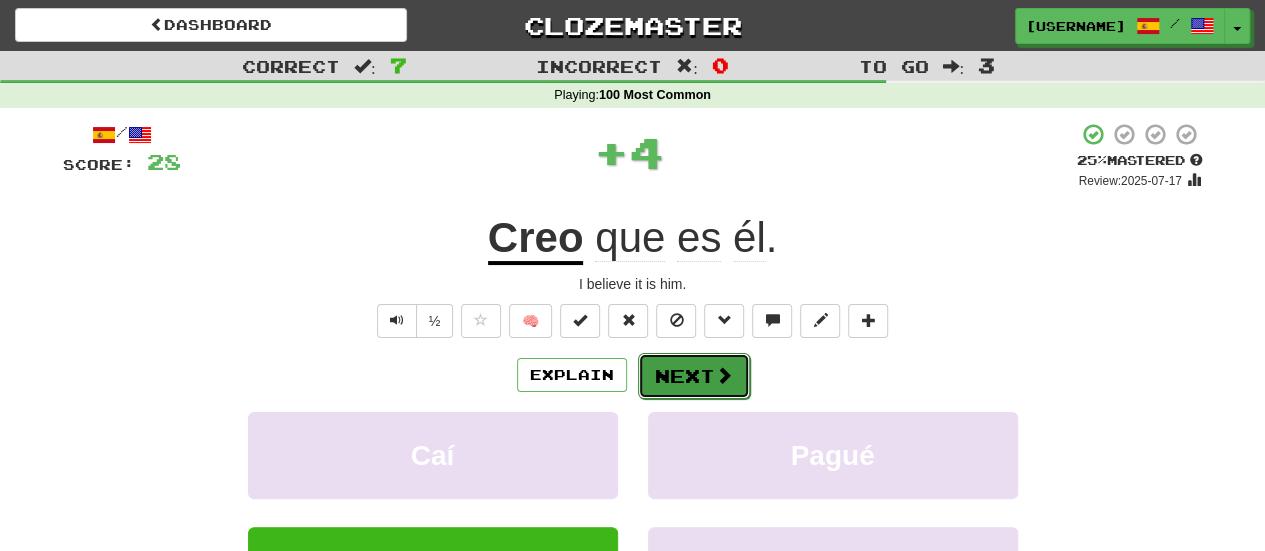 click at bounding box center (724, 375) 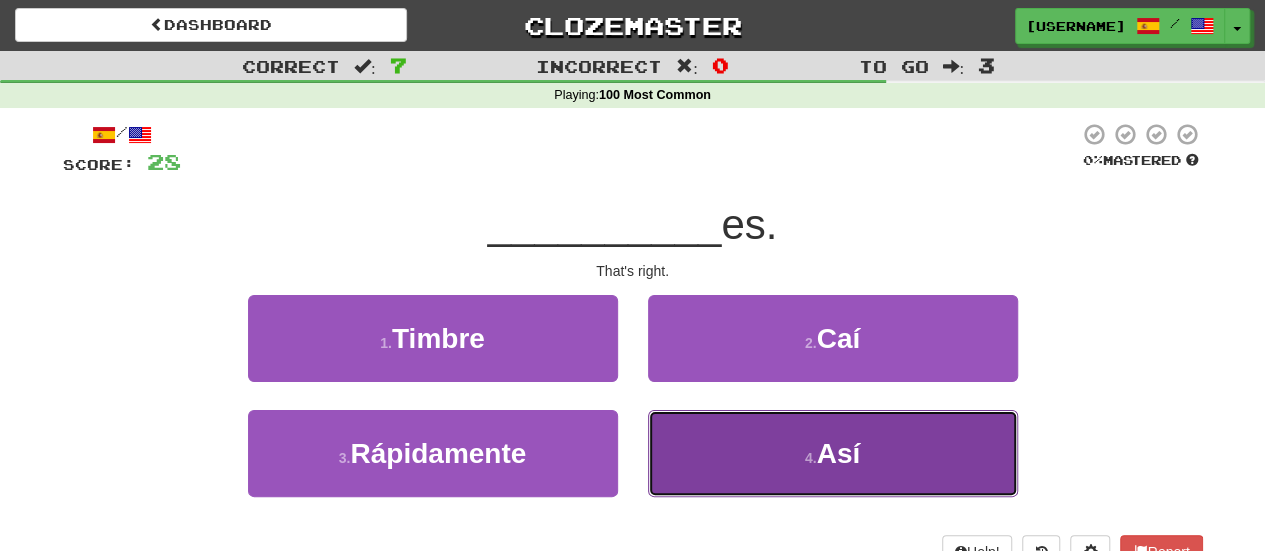 click on "4 .  Así" at bounding box center (833, 453) 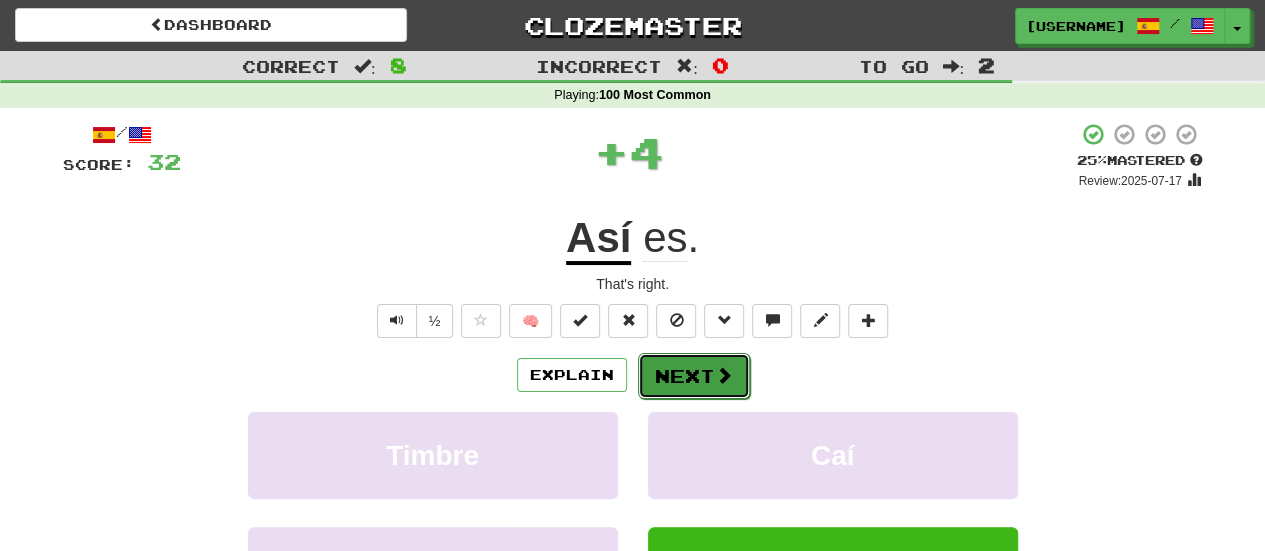 click on "Next" at bounding box center (694, 376) 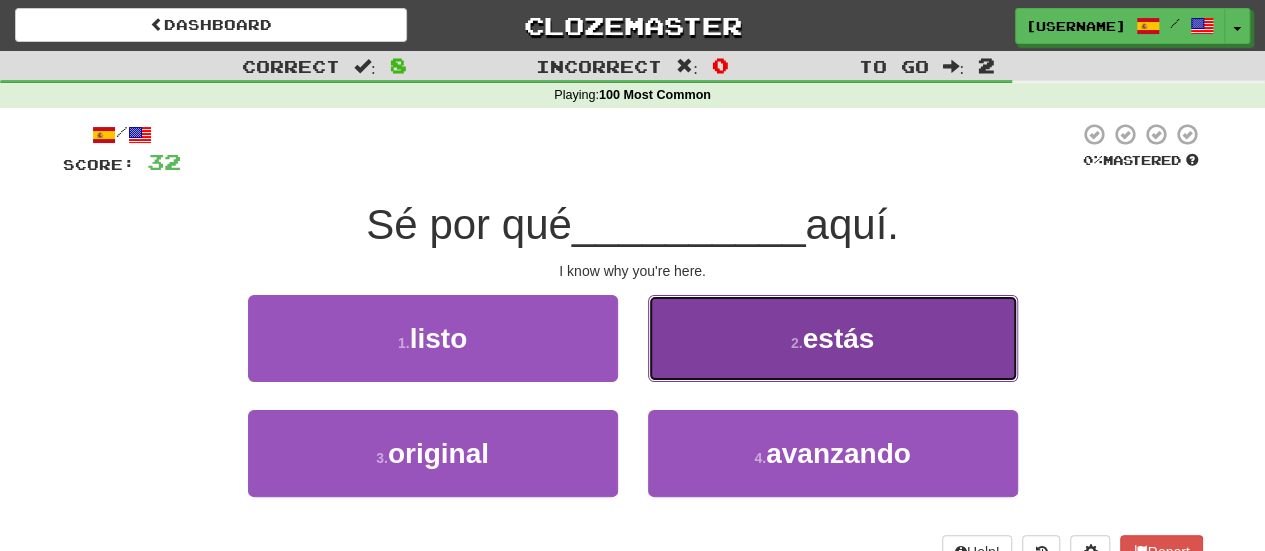 click on "2 .  estás" at bounding box center (833, 338) 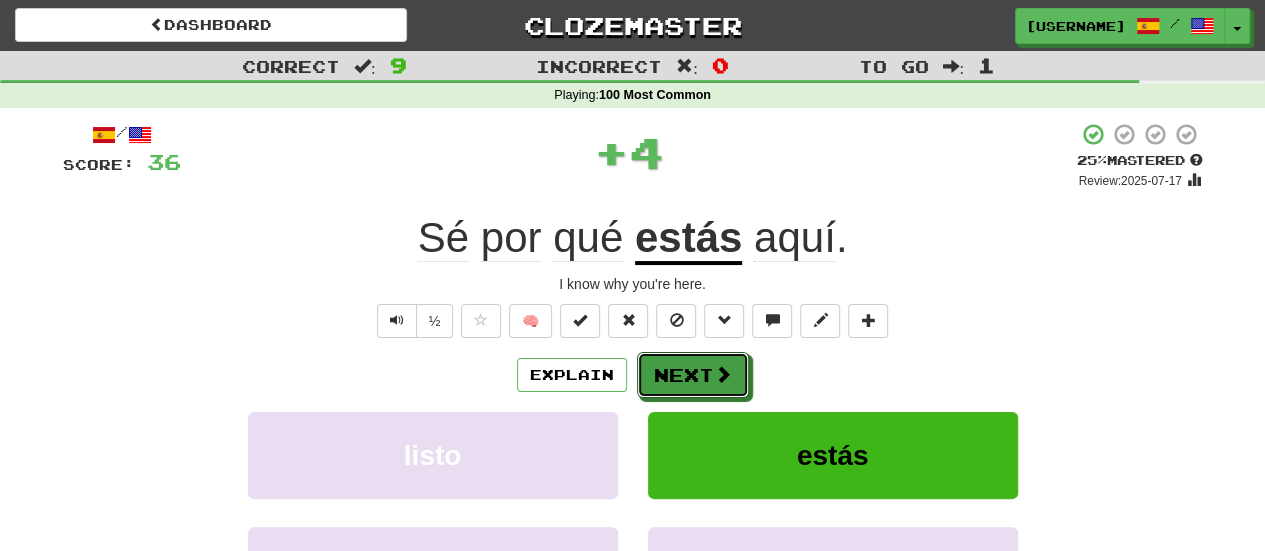 click on "Next" at bounding box center [693, 375] 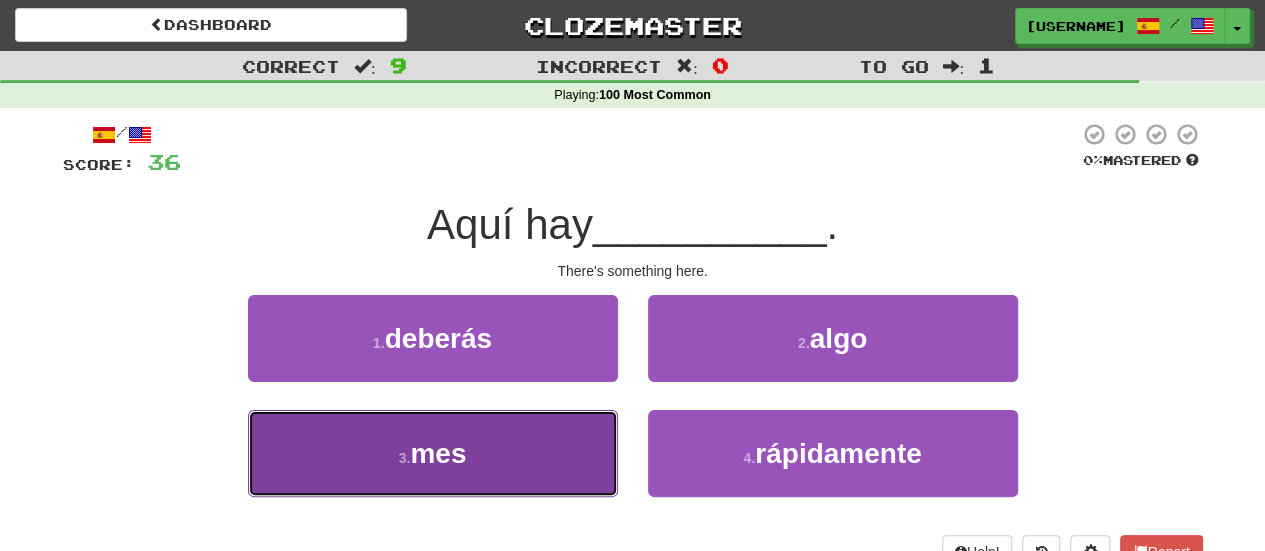 click on "3 .  mes" at bounding box center [433, 453] 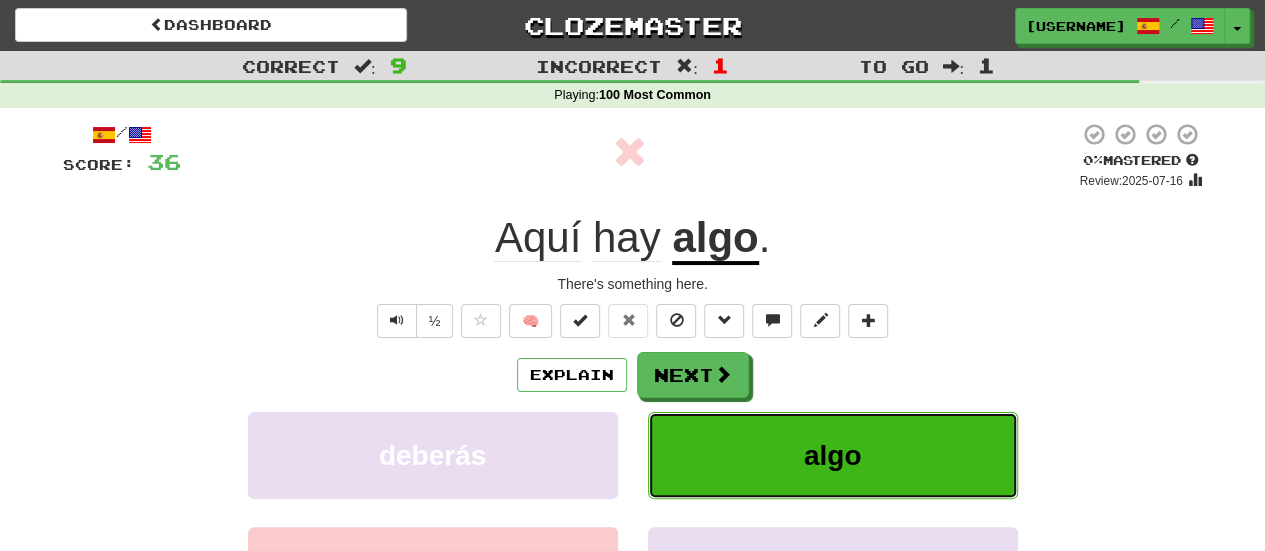 click on "algo" at bounding box center (833, 455) 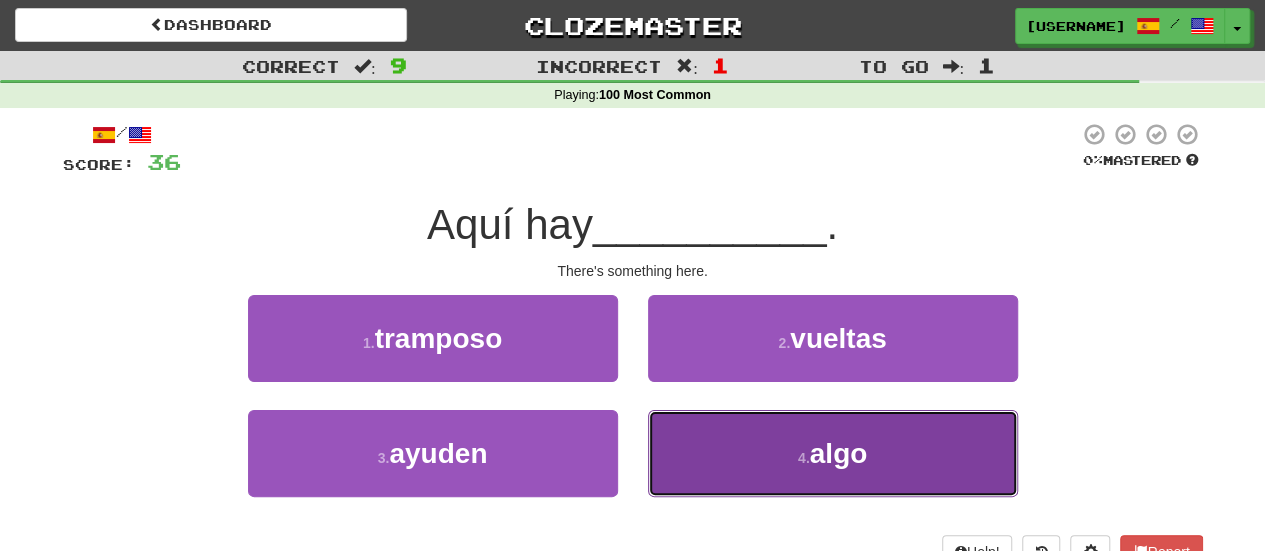 click on "4 .  algo" at bounding box center [833, 453] 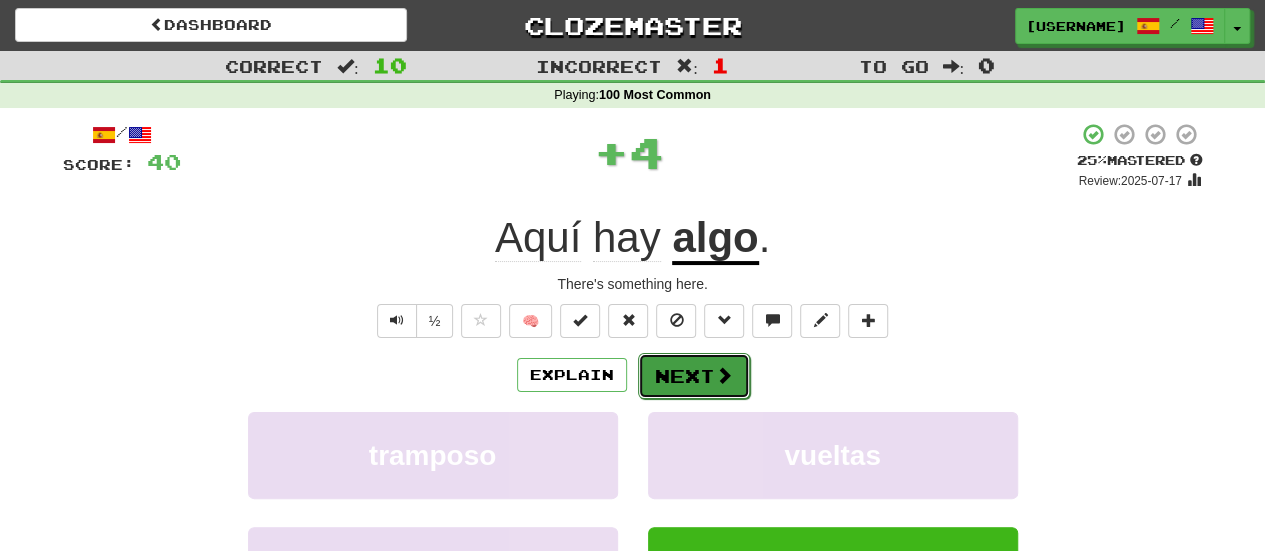 click on "Next" at bounding box center [694, 376] 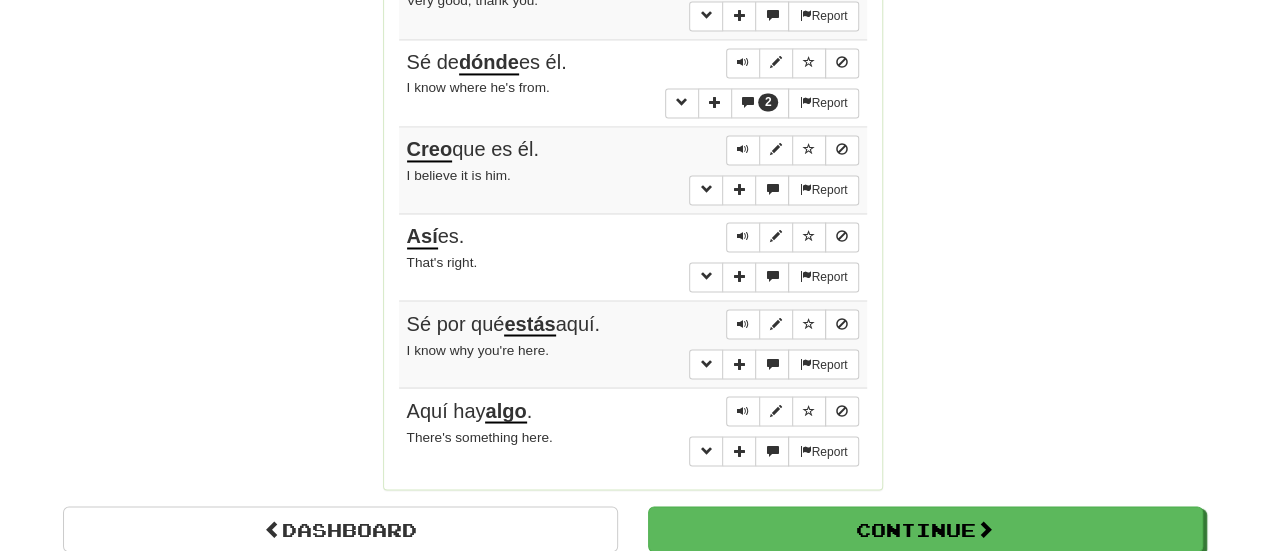 scroll, scrollTop: 1591, scrollLeft: 0, axis: vertical 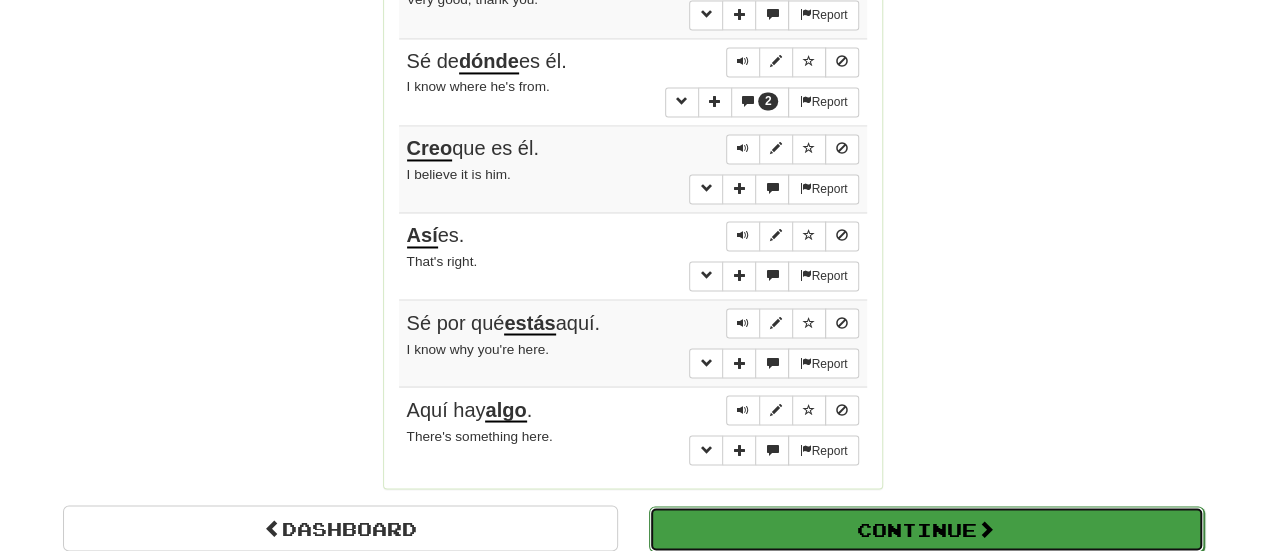 click on "Continue" at bounding box center (926, 529) 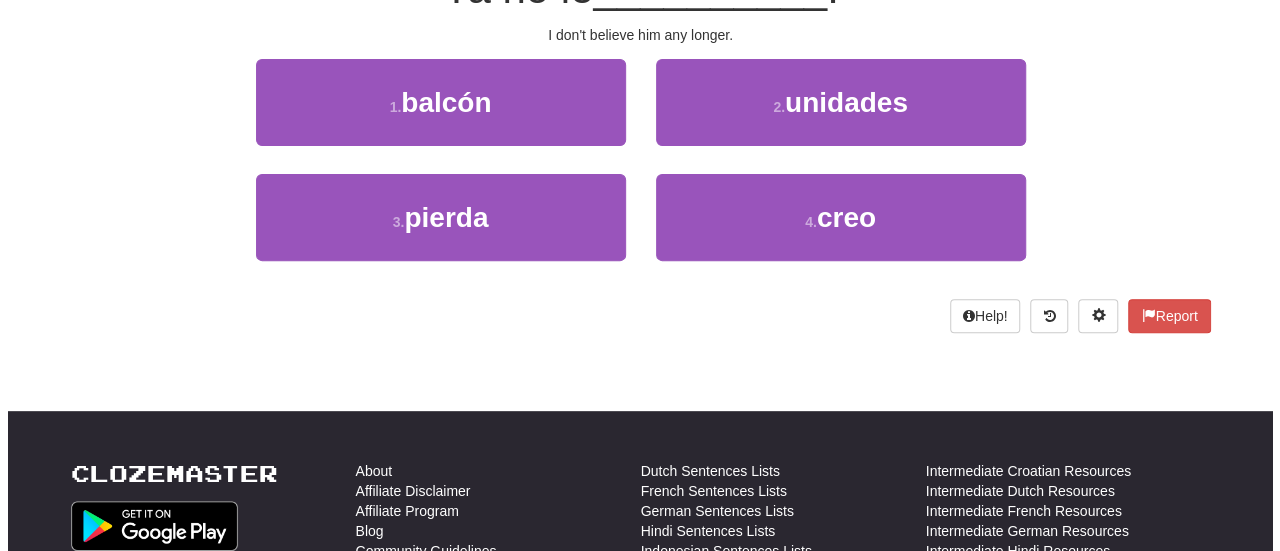 scroll, scrollTop: 0, scrollLeft: 0, axis: both 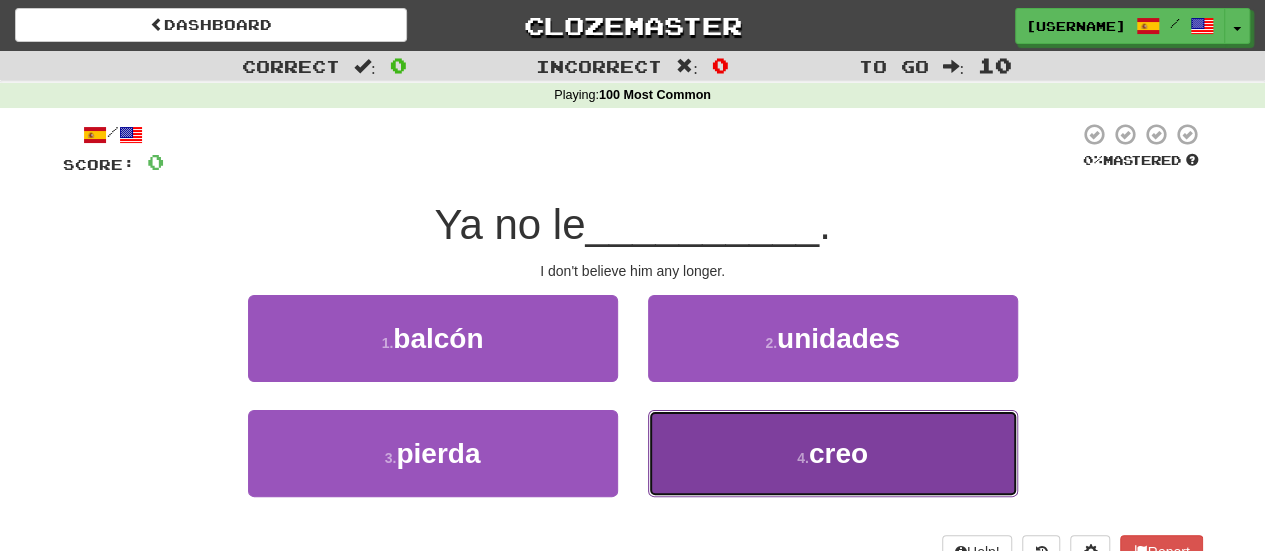 click on "4 .  creo" at bounding box center (833, 453) 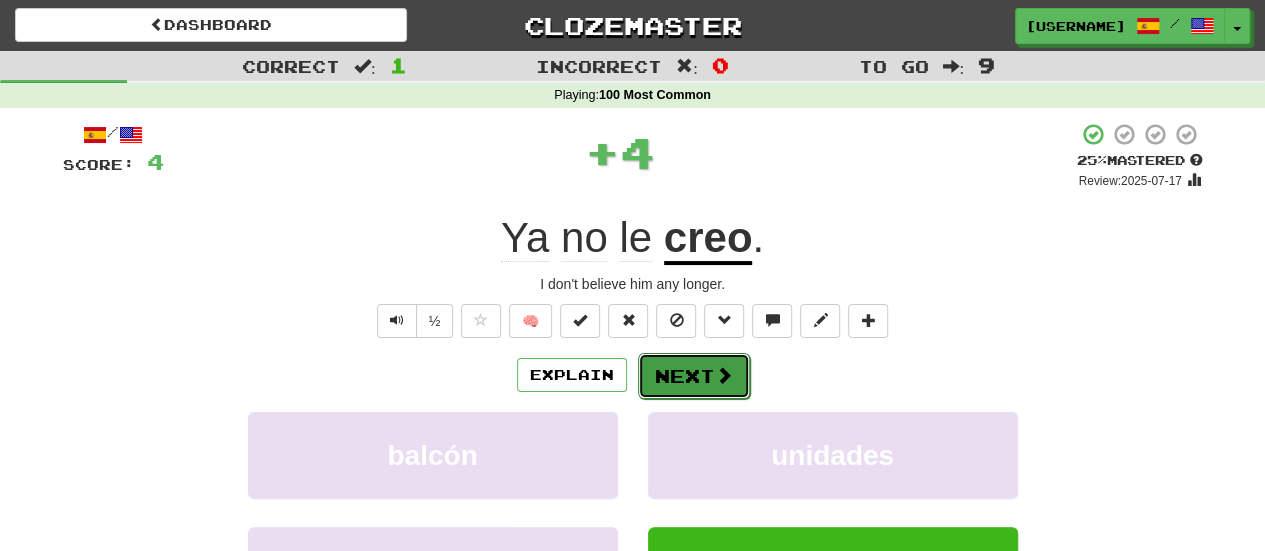 click on "Next" at bounding box center (694, 376) 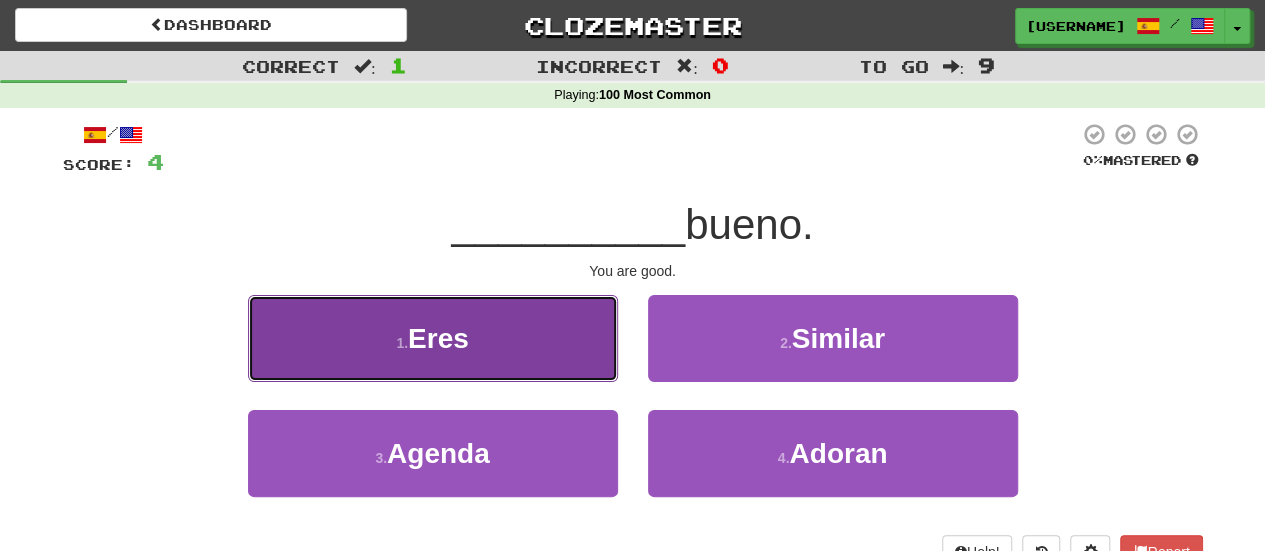 click on "1 .  [PERSON]" at bounding box center [433, 338] 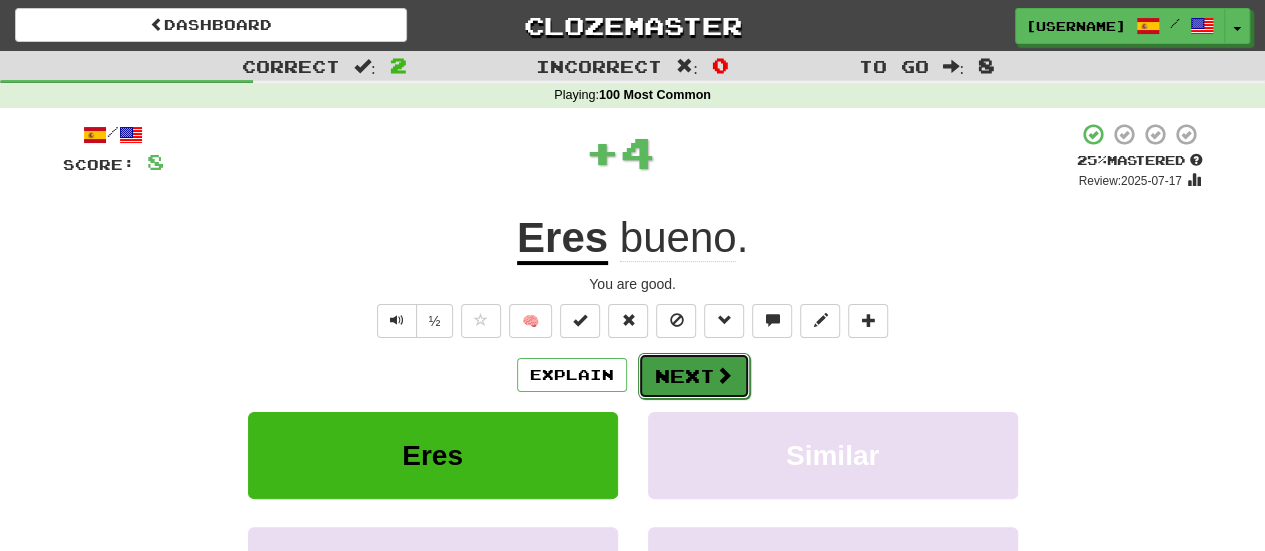 click on "Next" at bounding box center (694, 376) 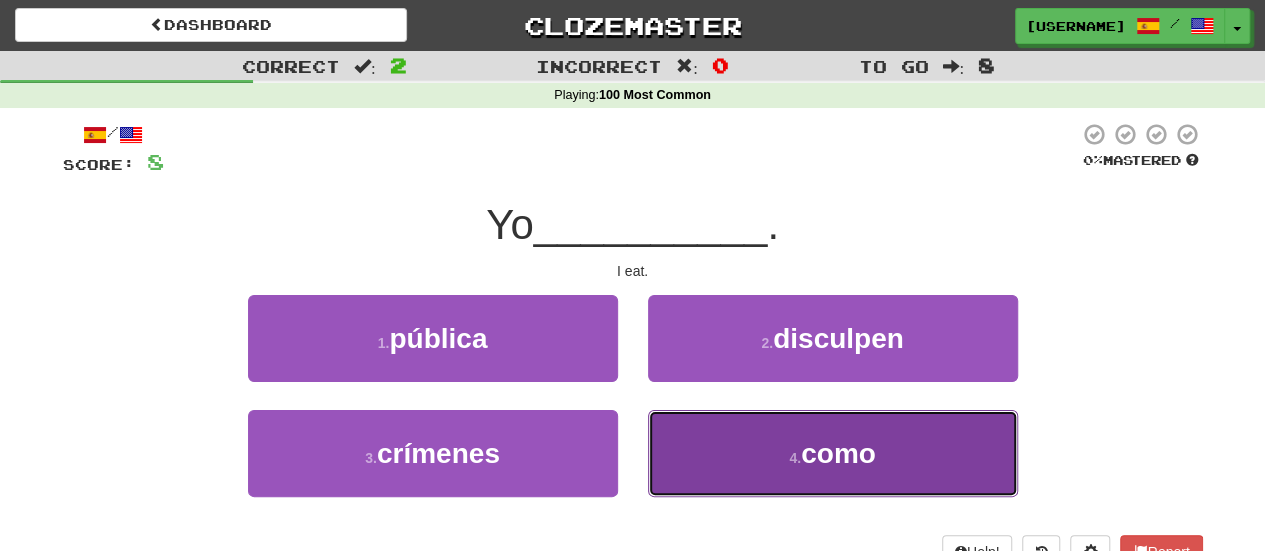 click on "4 .  como" at bounding box center (833, 453) 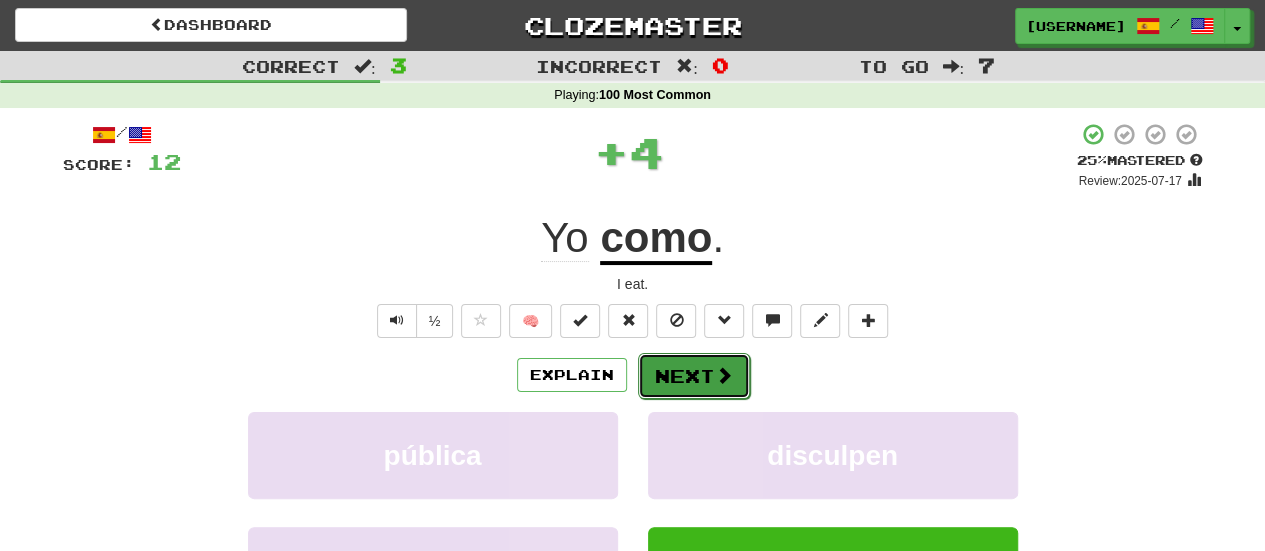 click on "Next" at bounding box center (694, 376) 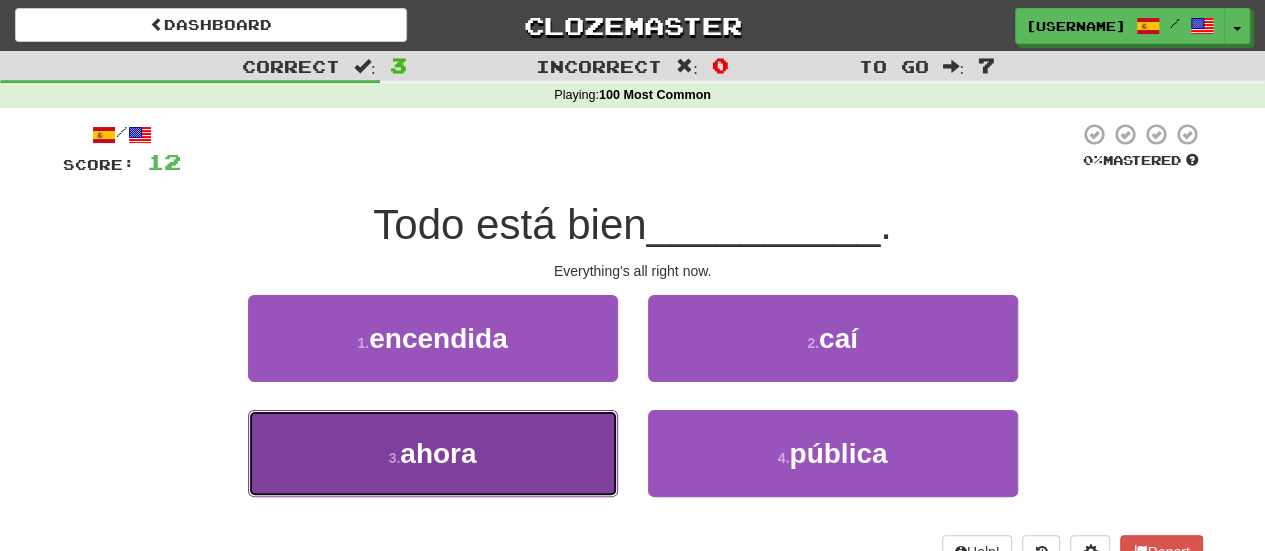click on "3 .  ahora" at bounding box center [433, 453] 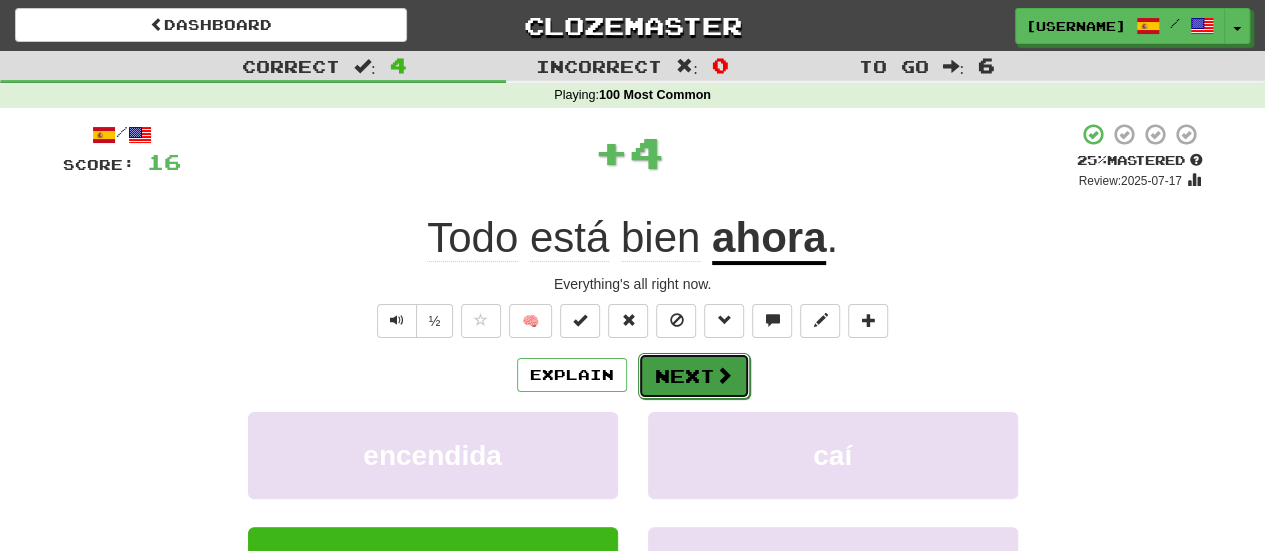 click at bounding box center [724, 375] 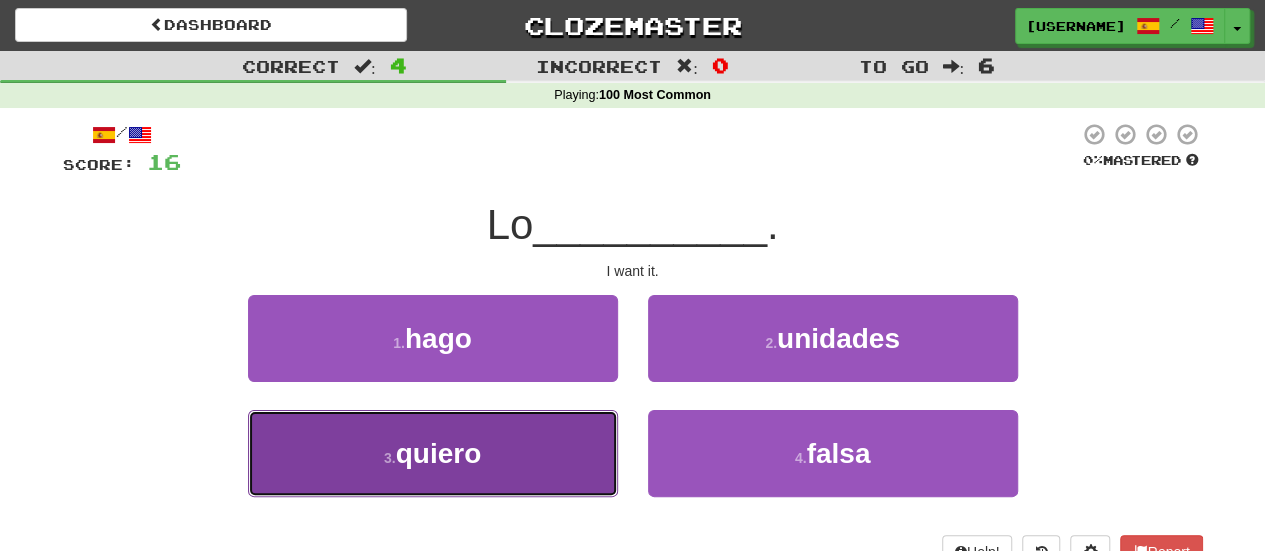 click on "3 .  quiero" at bounding box center [433, 453] 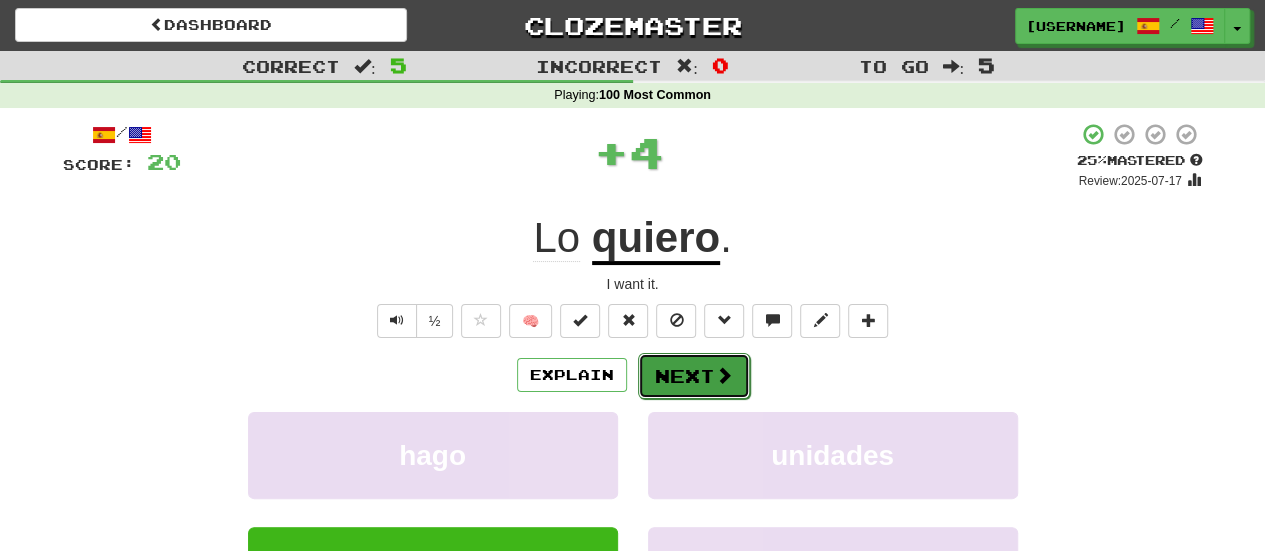 click on "Next" at bounding box center (694, 376) 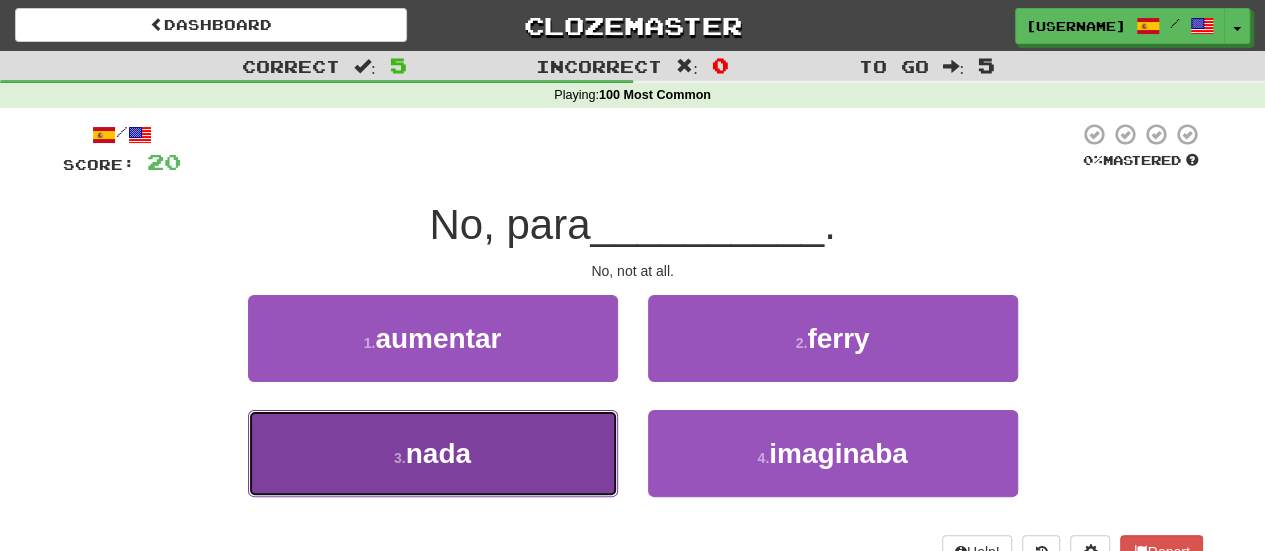click on "3 .  nada" at bounding box center (433, 453) 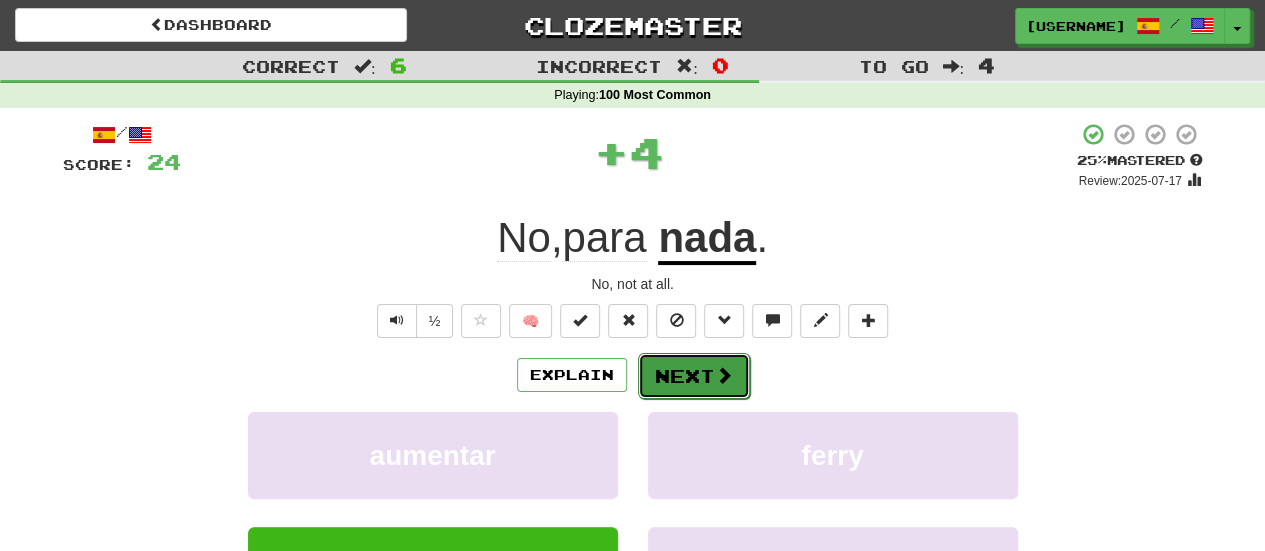 click on "Next" at bounding box center [694, 376] 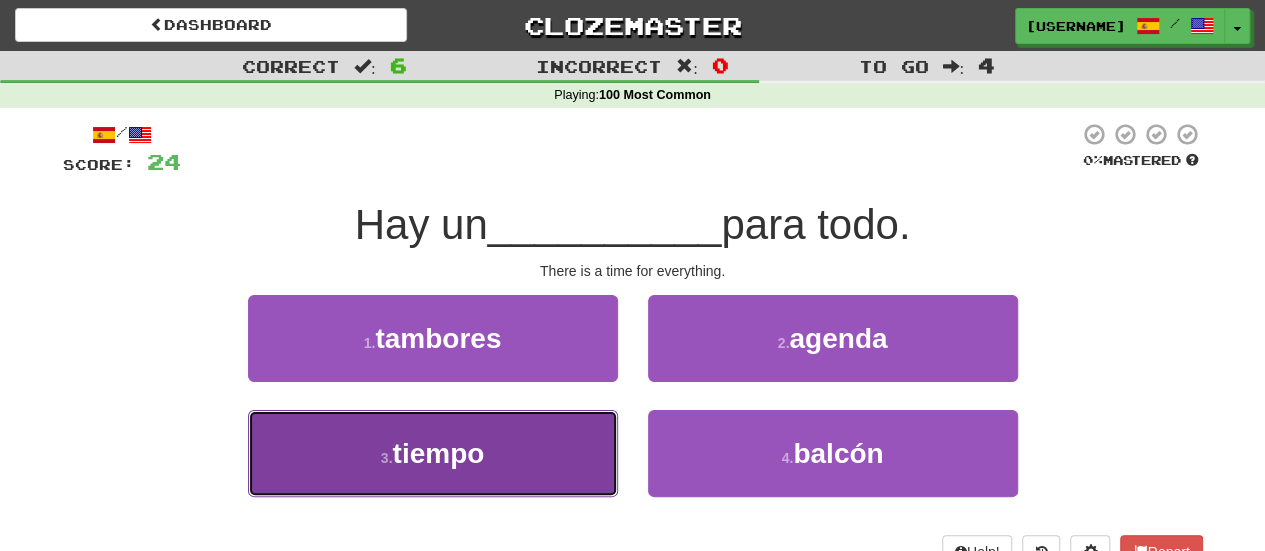 click on "3 .  tiempo" at bounding box center [433, 453] 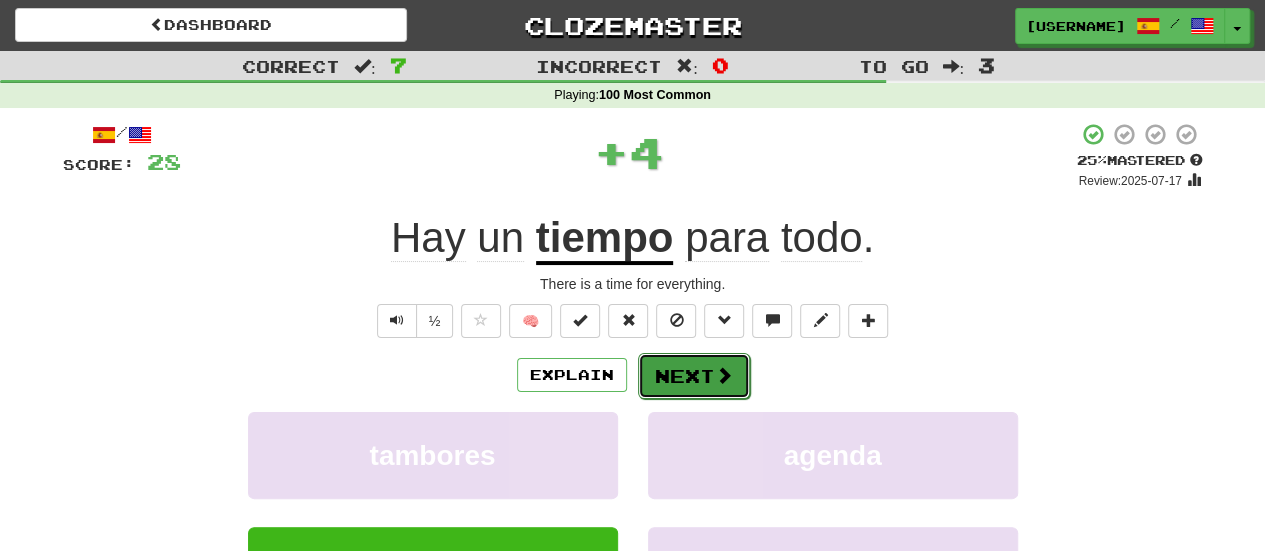 click on "Next" at bounding box center [694, 376] 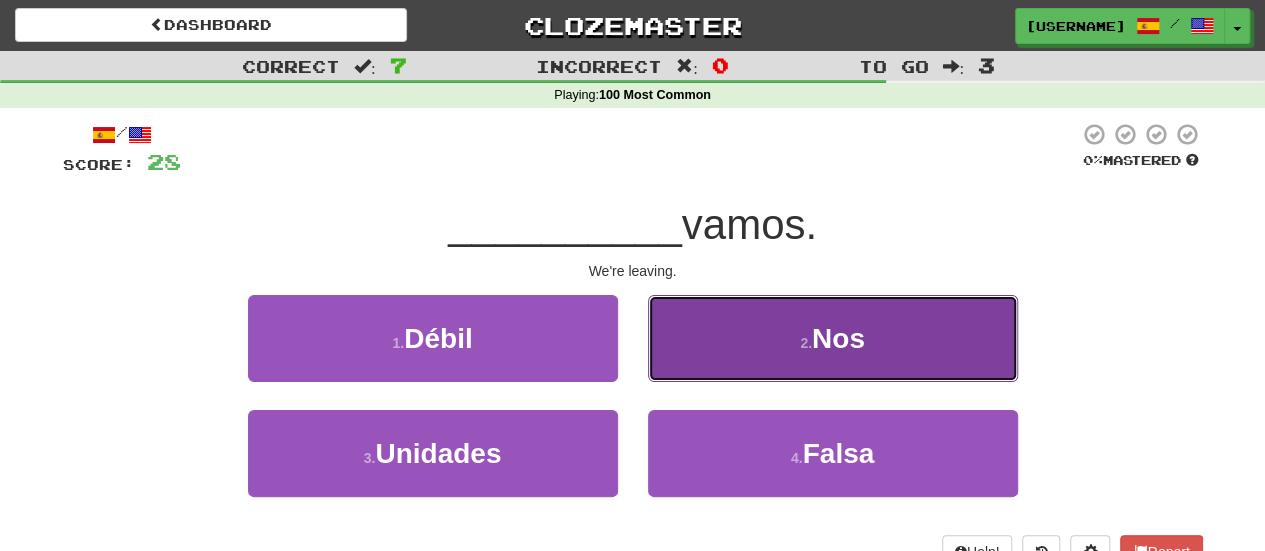 click on "2 .  [PERSON]" at bounding box center (833, 338) 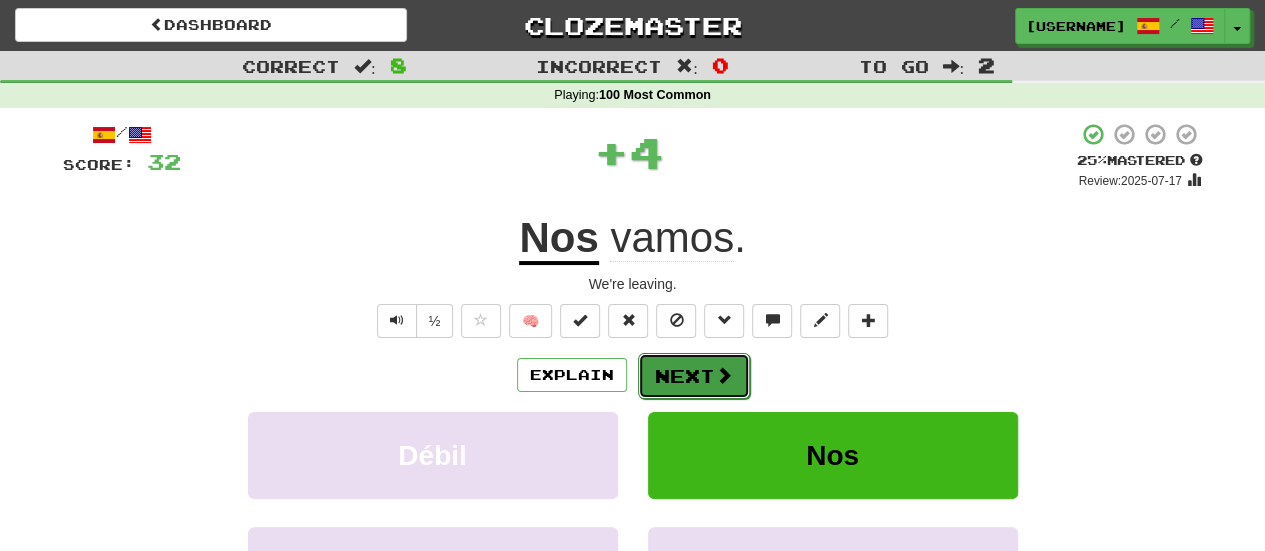 click on "Next" at bounding box center [694, 376] 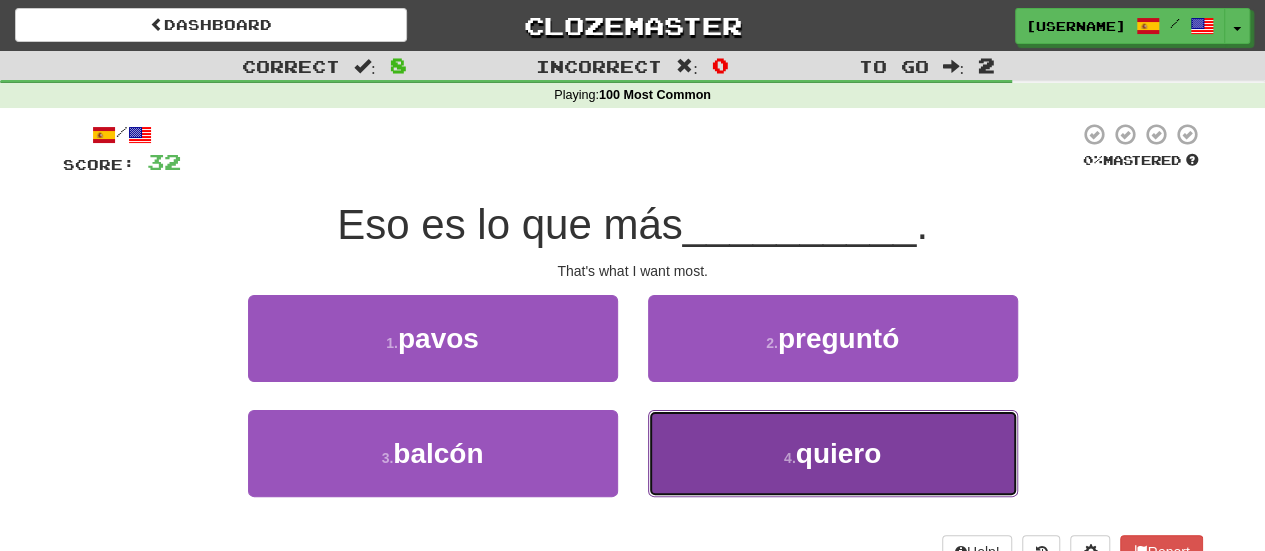 click on "4 .  quiero" at bounding box center (833, 453) 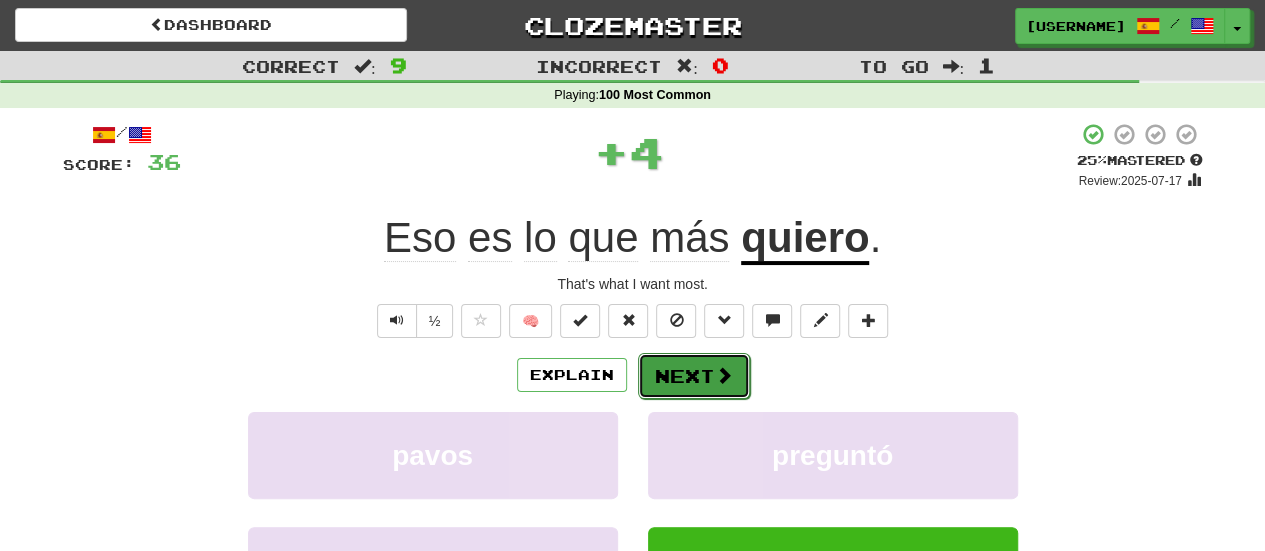click on "Next" at bounding box center [694, 376] 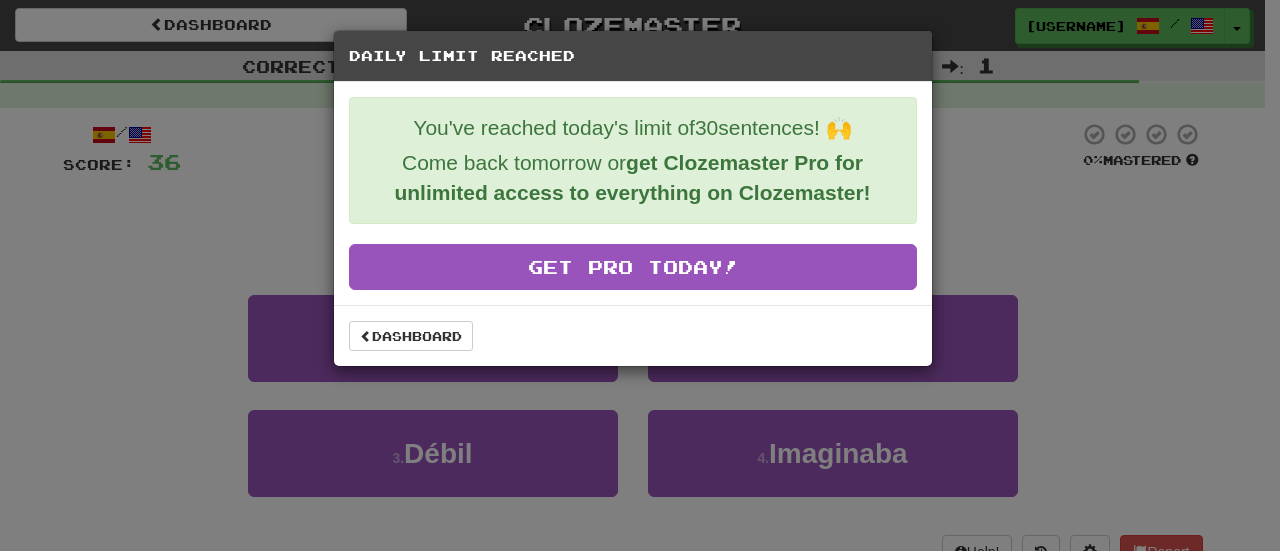 click on "Daily Limit Reached You've reached today's limit of  30  sentences! 🙌  Come back tomorrow or  get Clozemaster Pro for unlimited access to everything on Clozemaster! Get Pro Today! Dashboard" at bounding box center [640, 275] 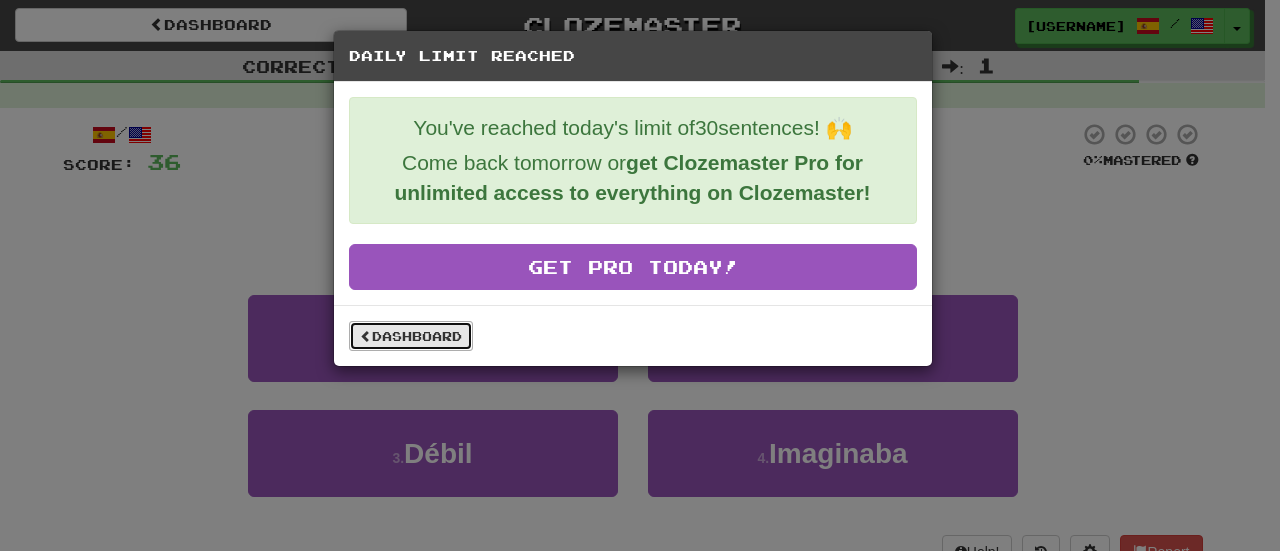 click on "Dashboard" at bounding box center [411, 336] 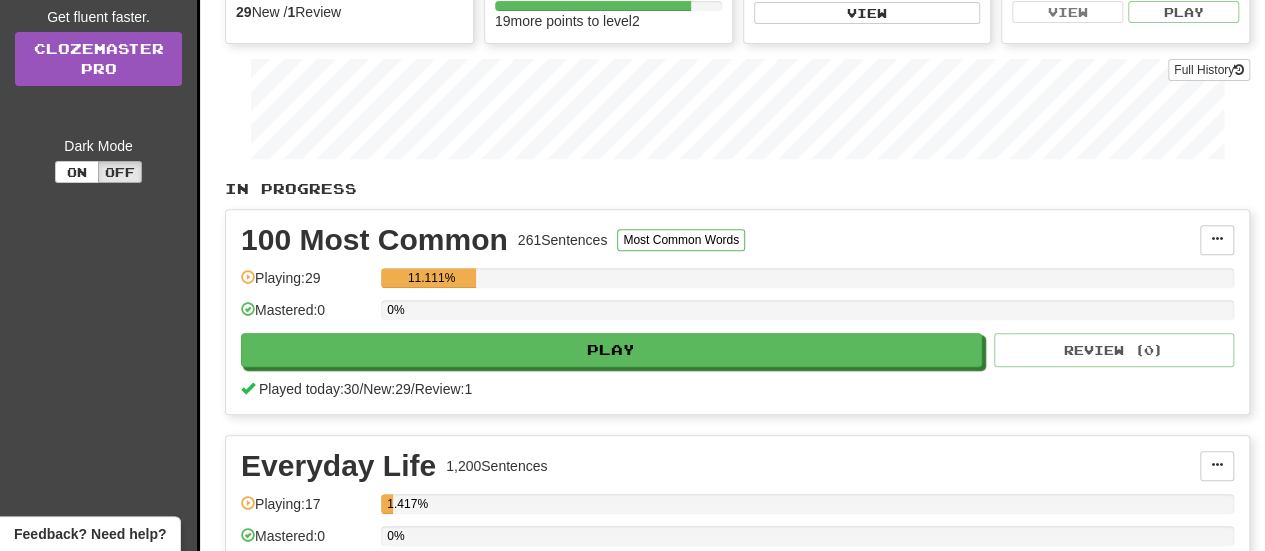 scroll, scrollTop: 294, scrollLeft: 0, axis: vertical 